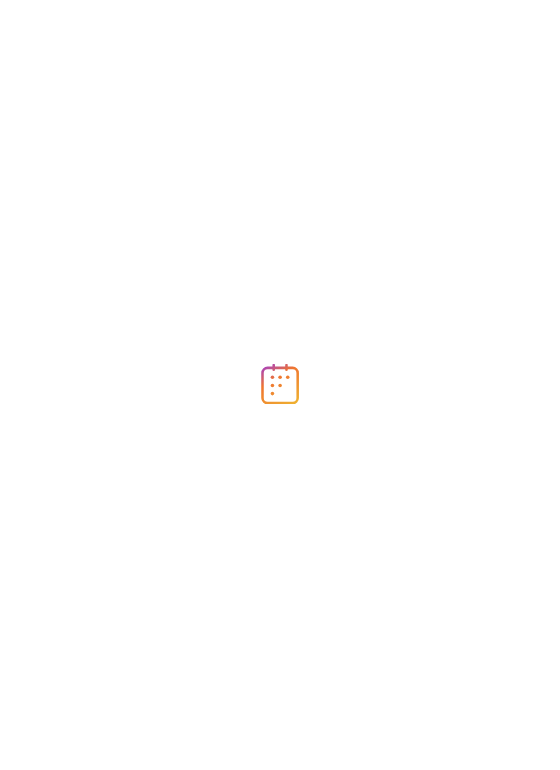scroll, scrollTop: 0, scrollLeft: 0, axis: both 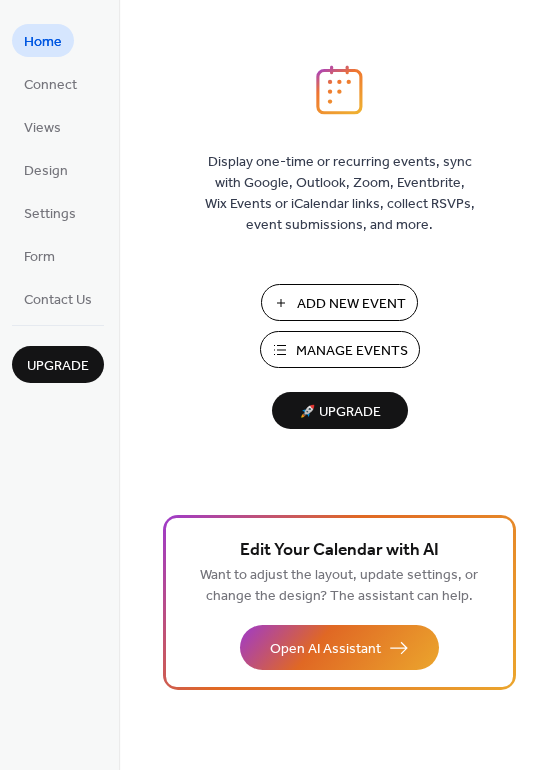 click on "Manage Events" at bounding box center (352, 351) 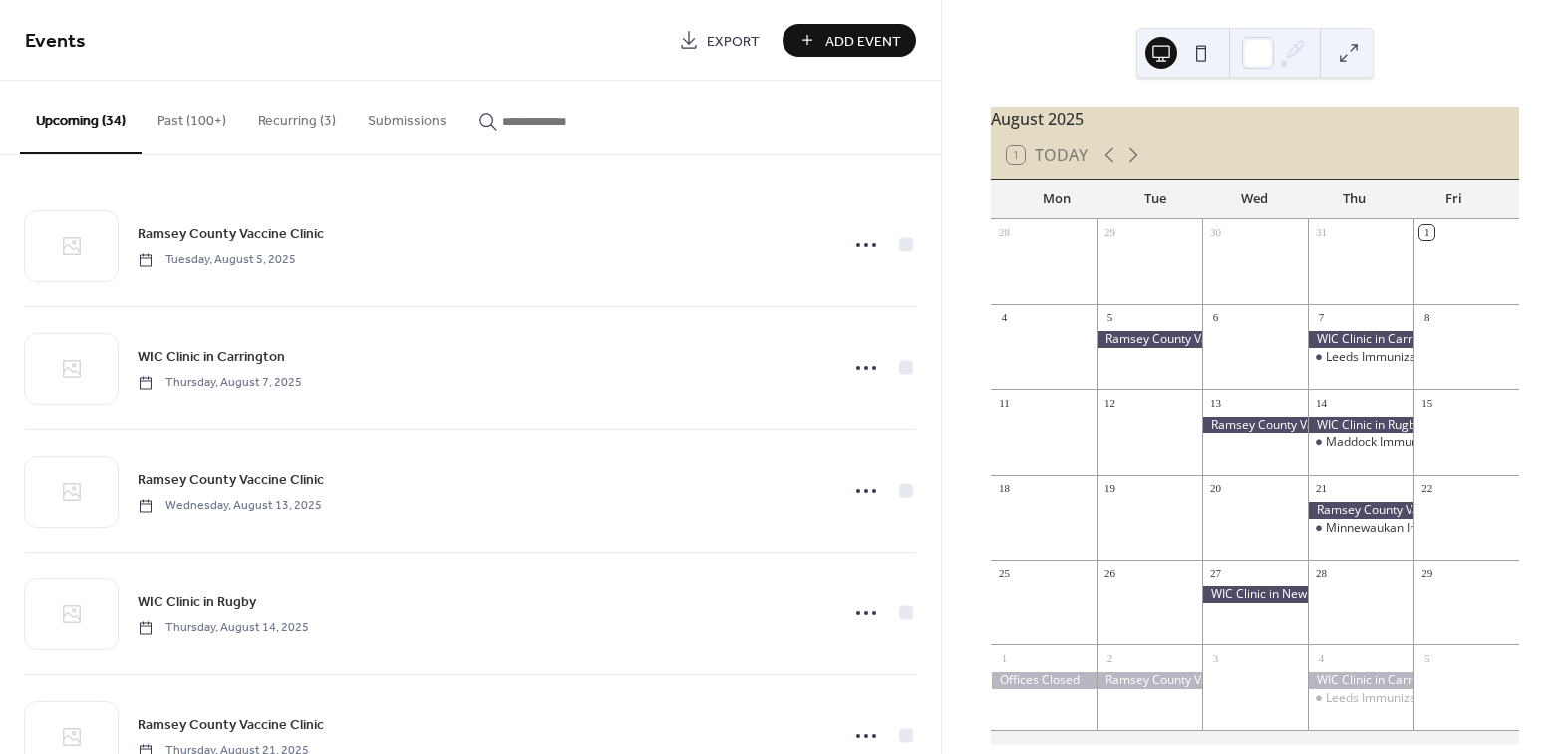 scroll, scrollTop: 0, scrollLeft: 0, axis: both 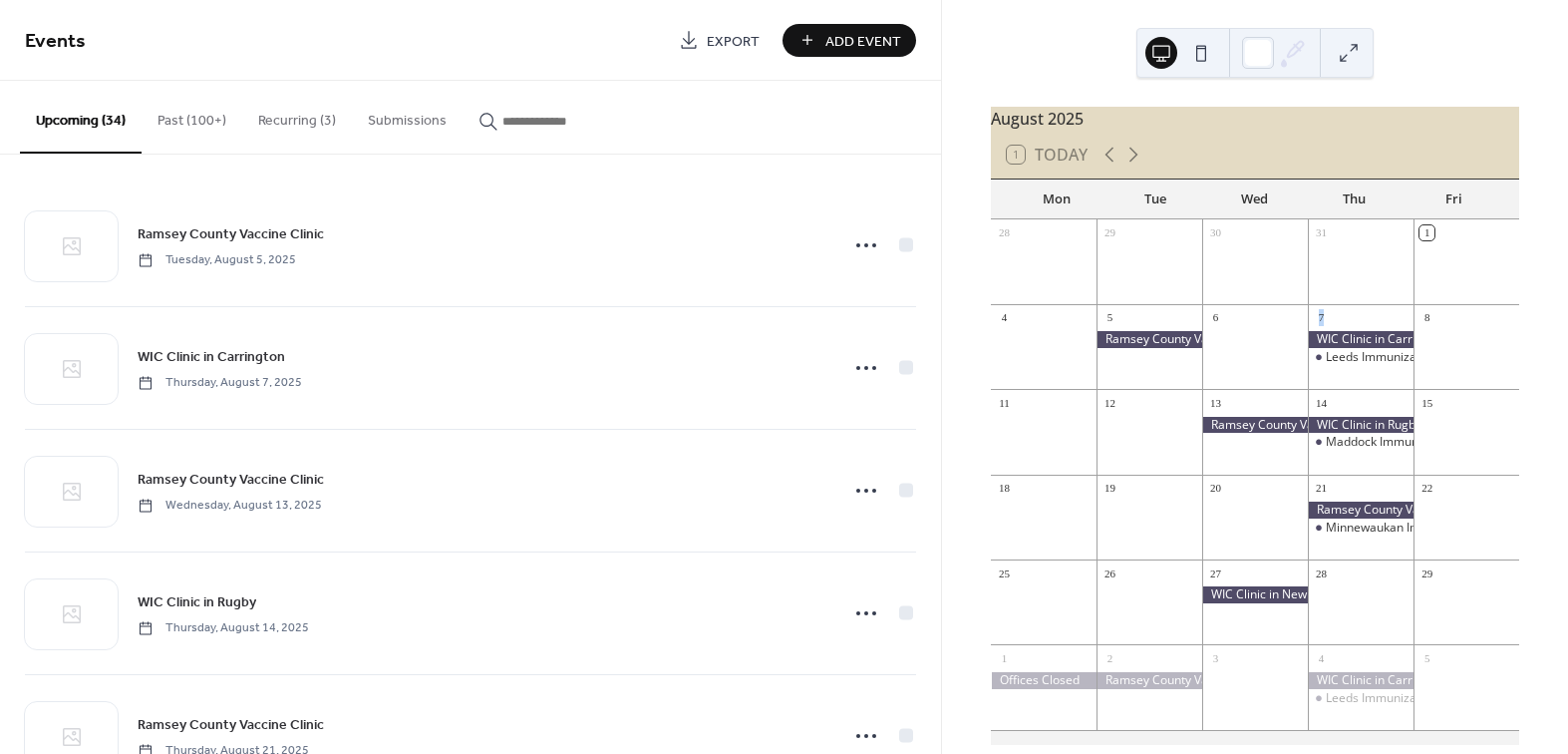 click at bounding box center [1255, 356] 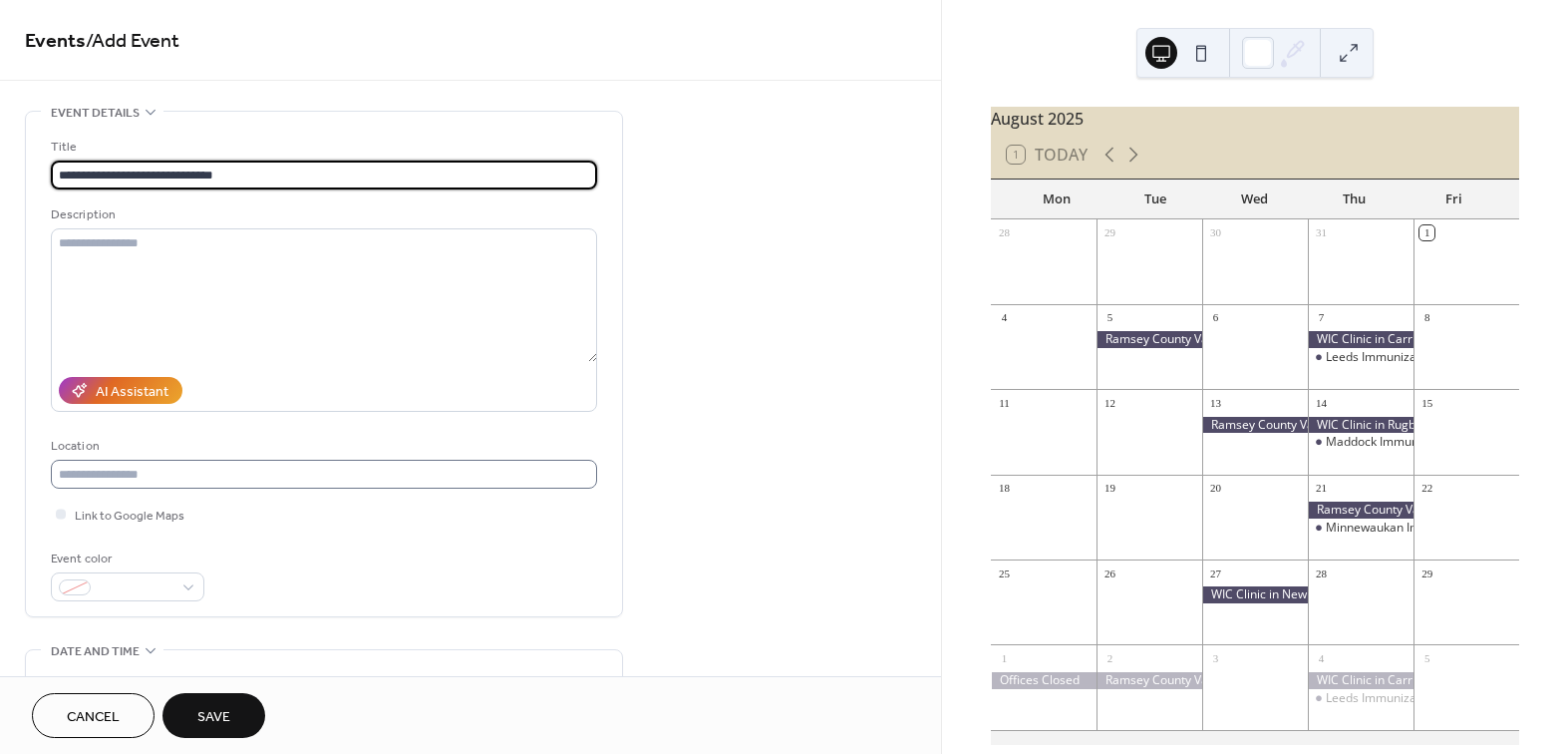 type on "**********" 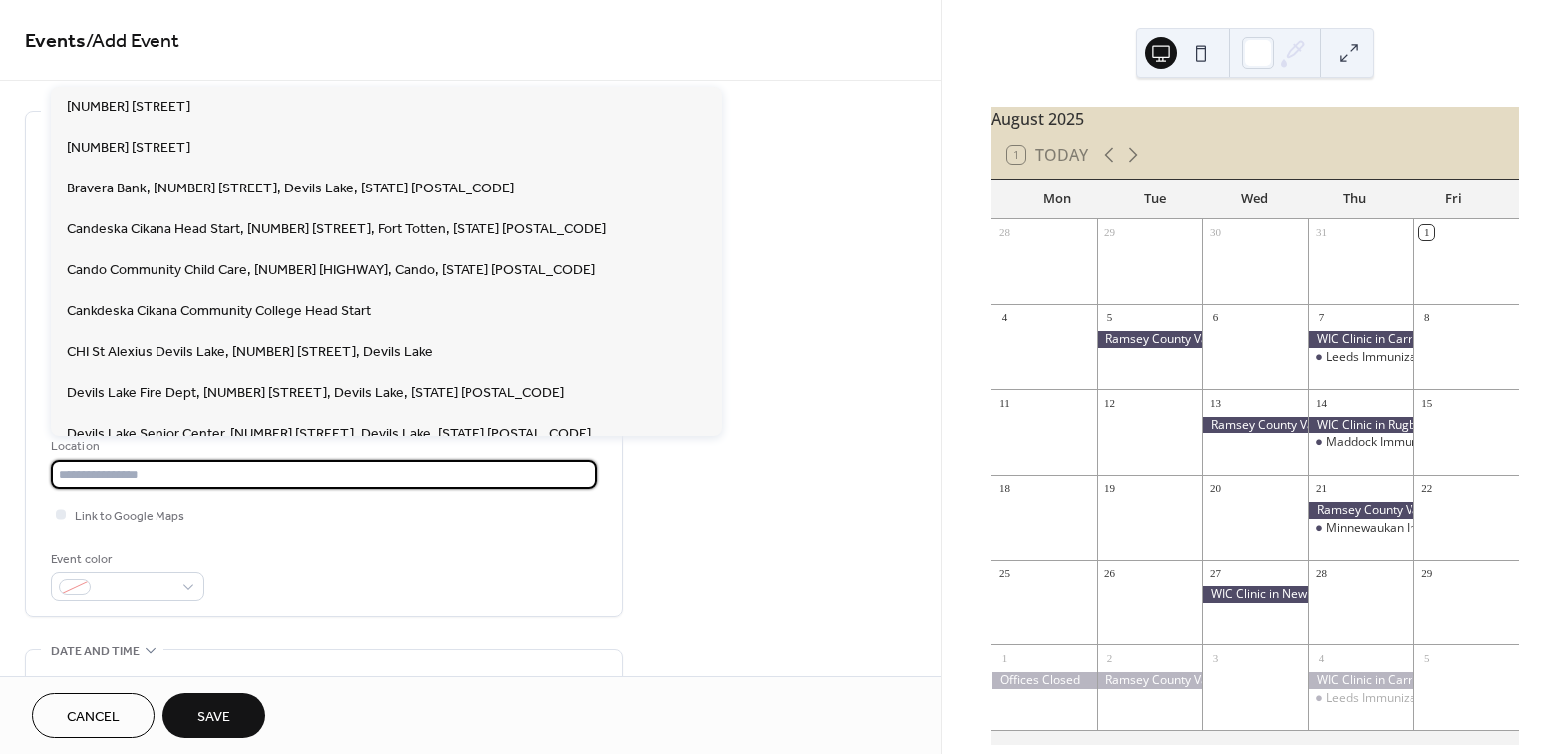 click at bounding box center (324, 474) 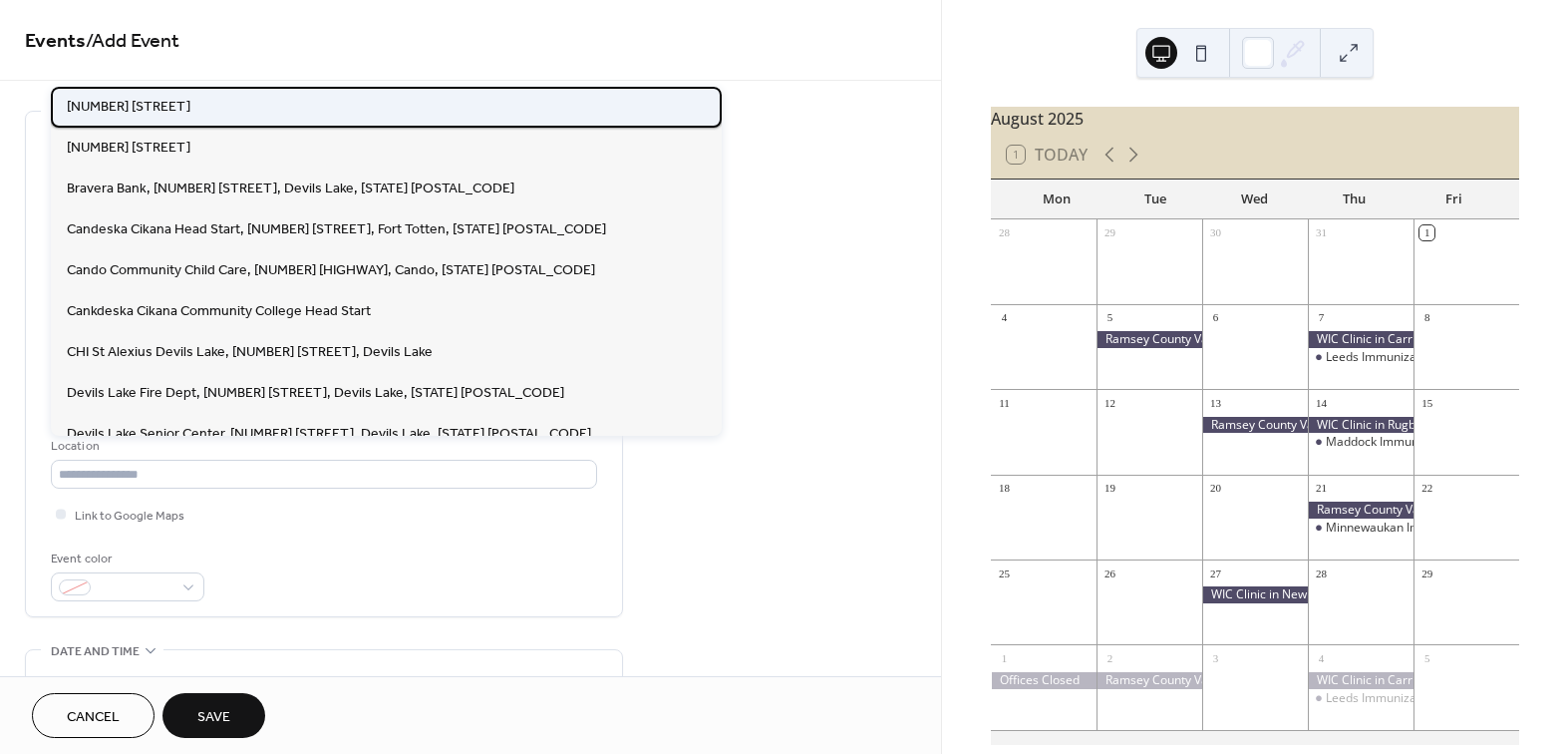 click on "[NUMBER] [STREET]" at bounding box center (386, 107) 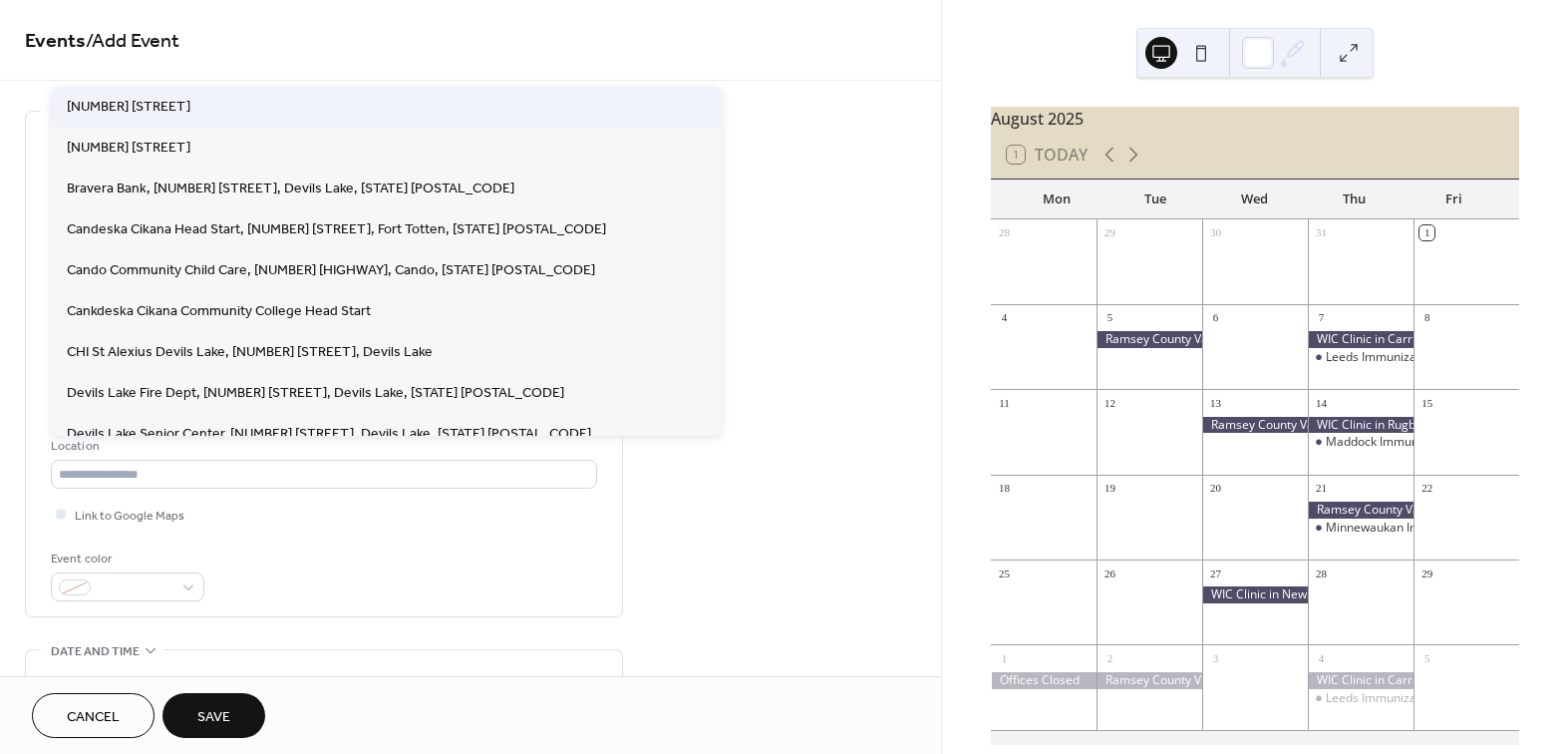 type on "**********" 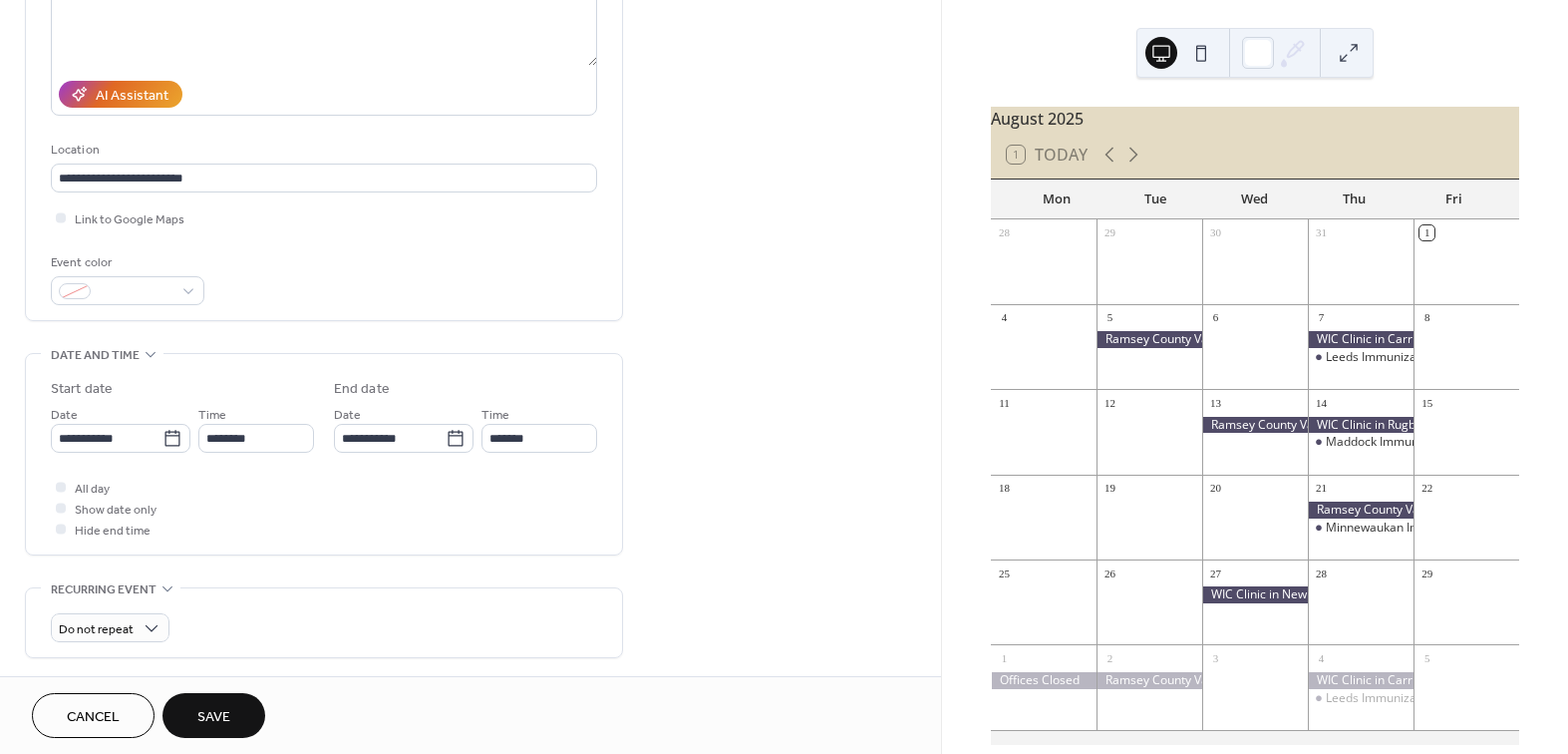 scroll, scrollTop: 299, scrollLeft: 0, axis: vertical 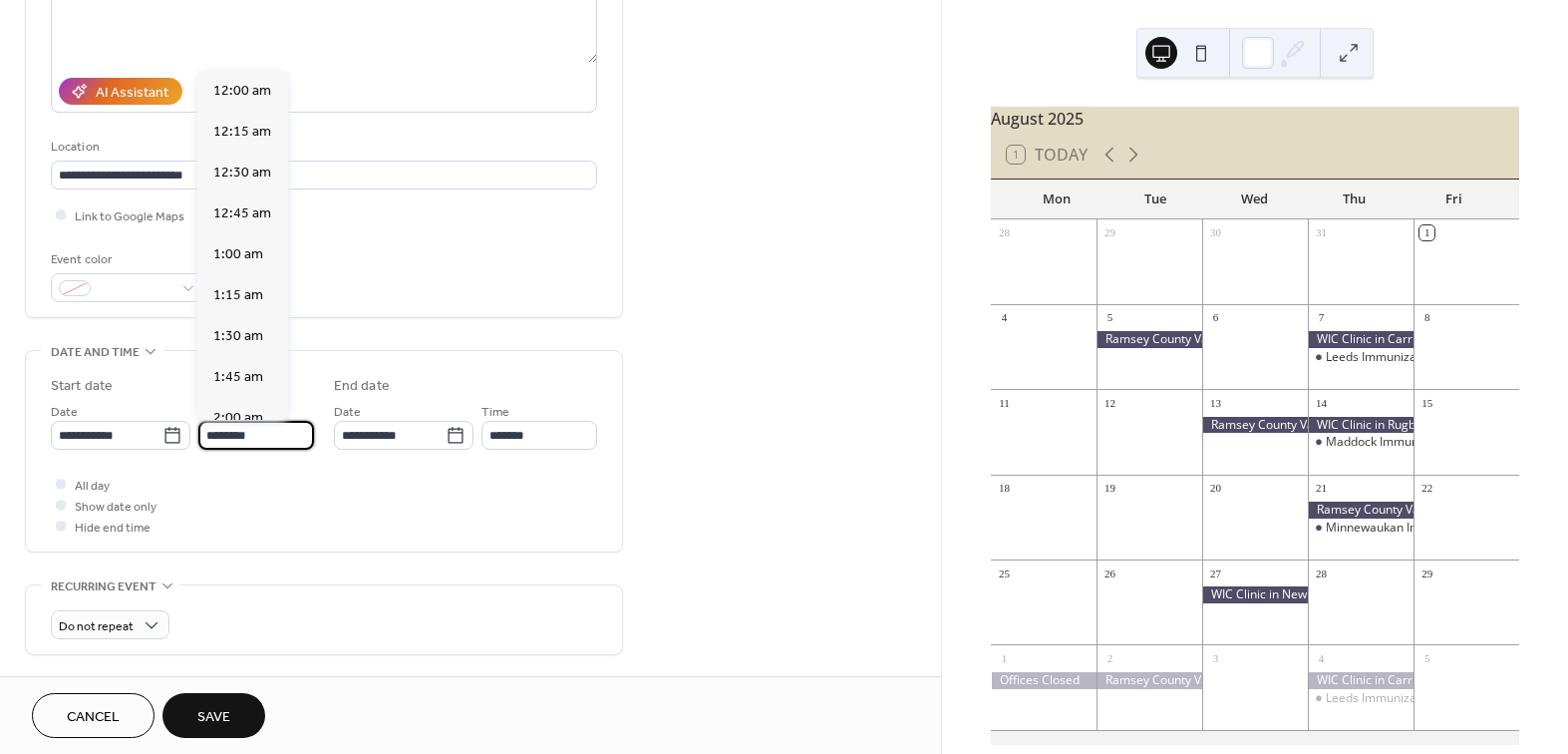 click on "********" at bounding box center (256, 435) 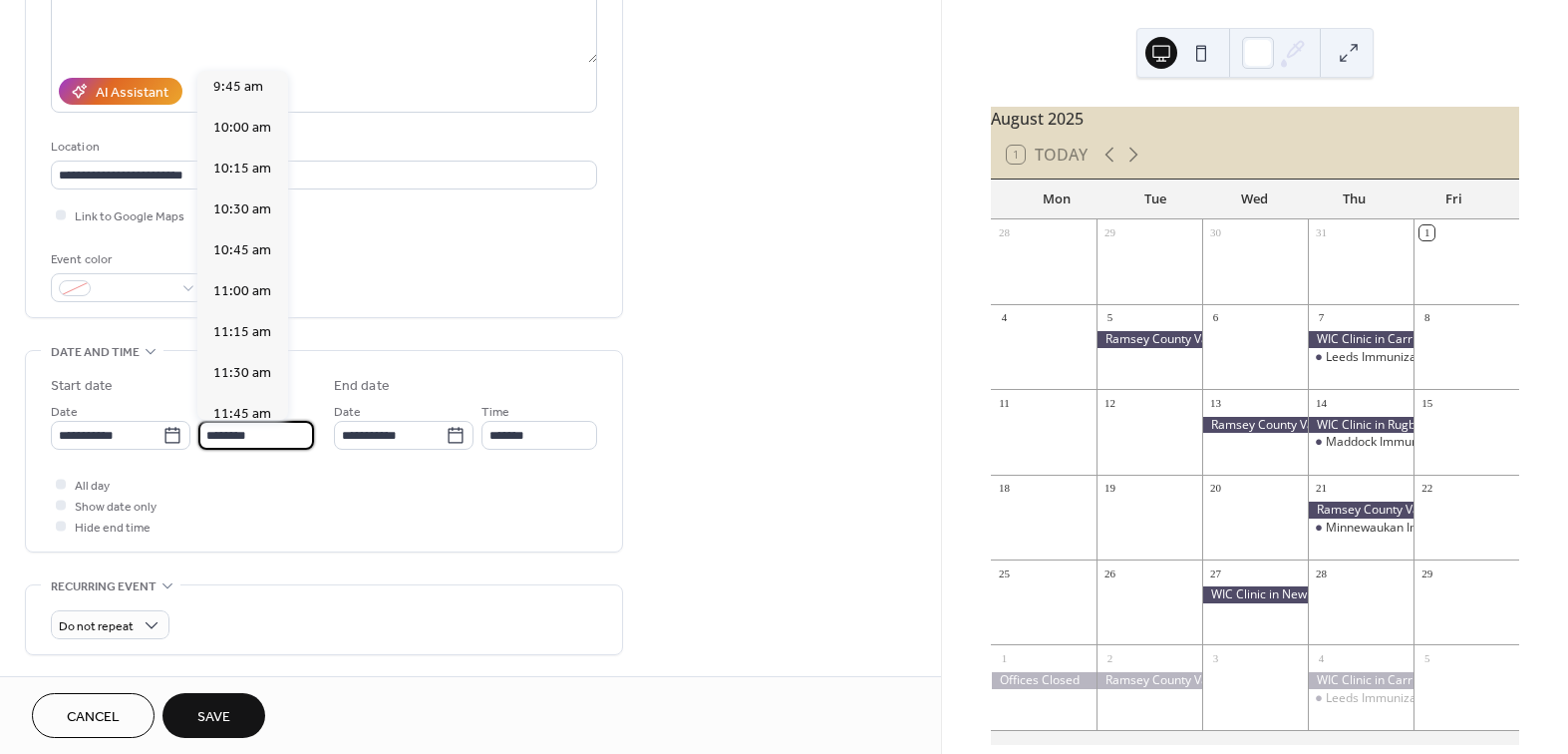 scroll, scrollTop: 1602, scrollLeft: 0, axis: vertical 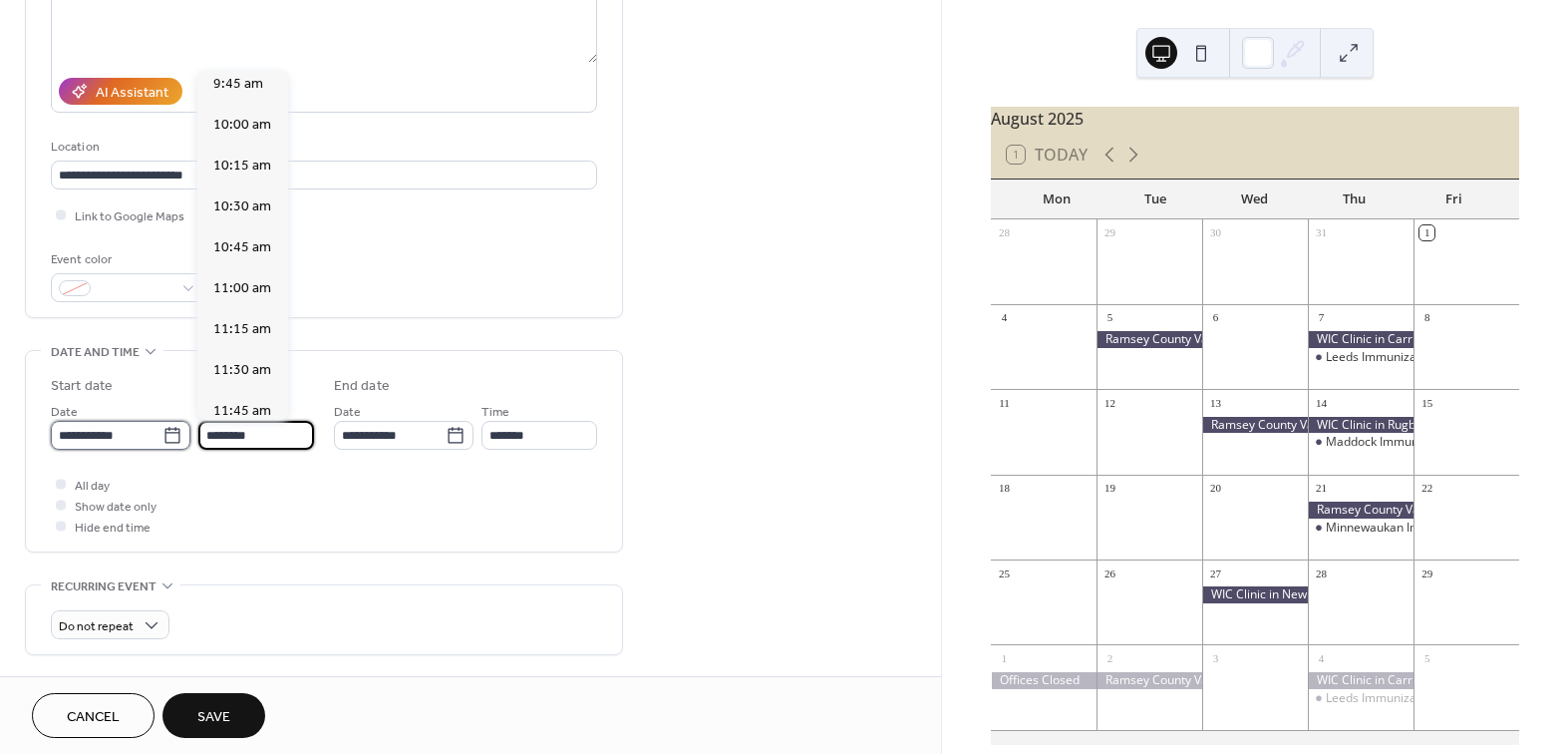click on "**********" at bounding box center [784, 377] 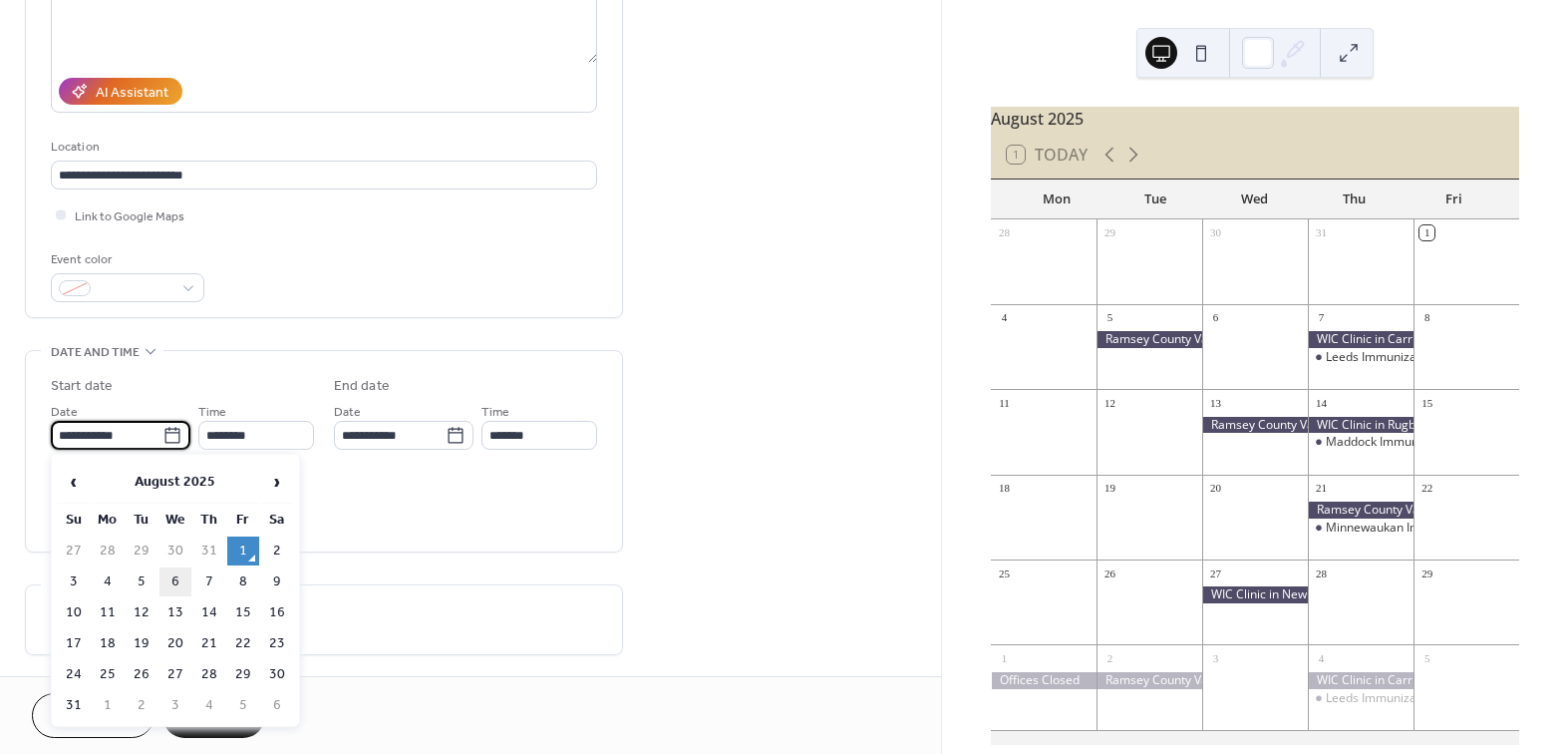 click on "6" at bounding box center (175, 581) 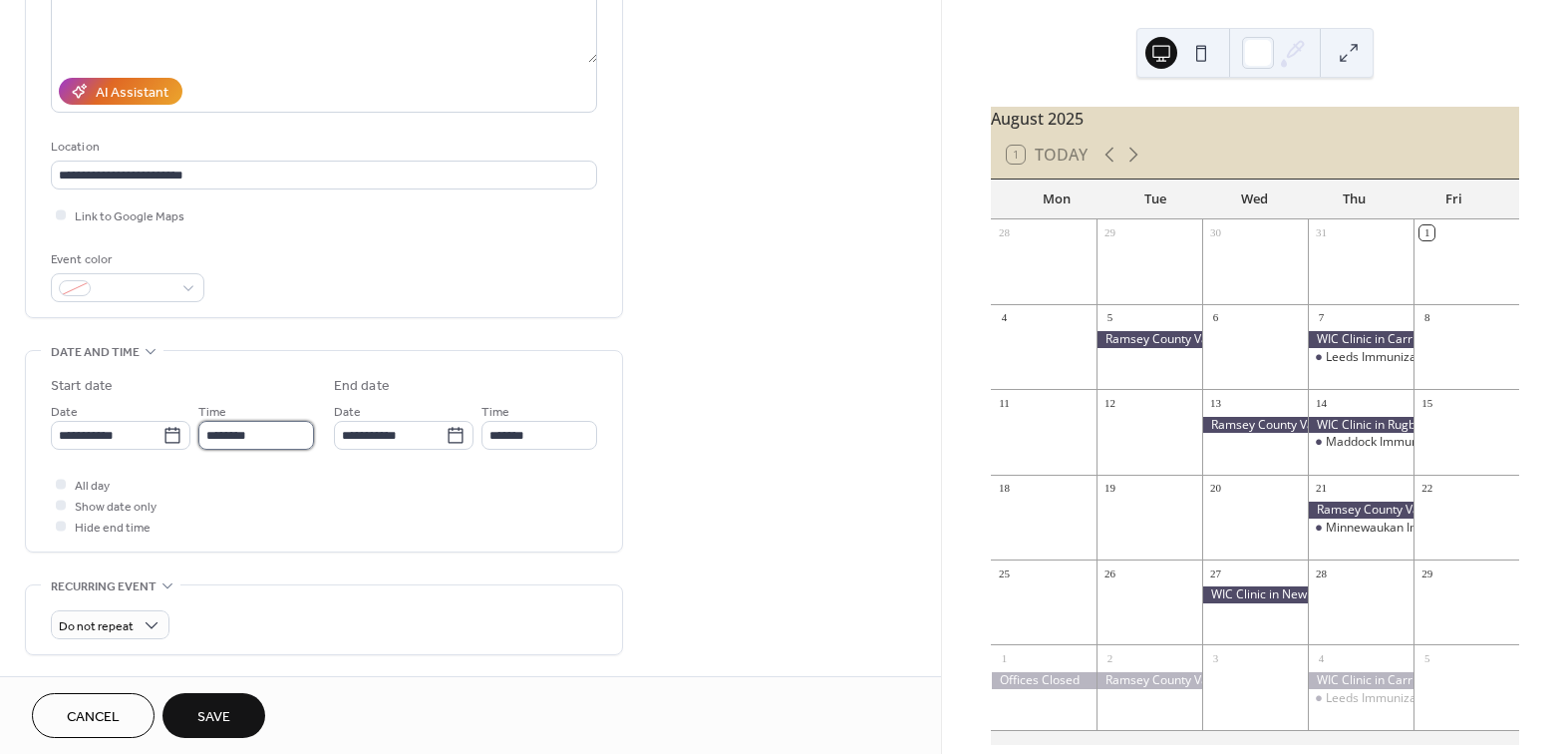 click on "********" at bounding box center [256, 435] 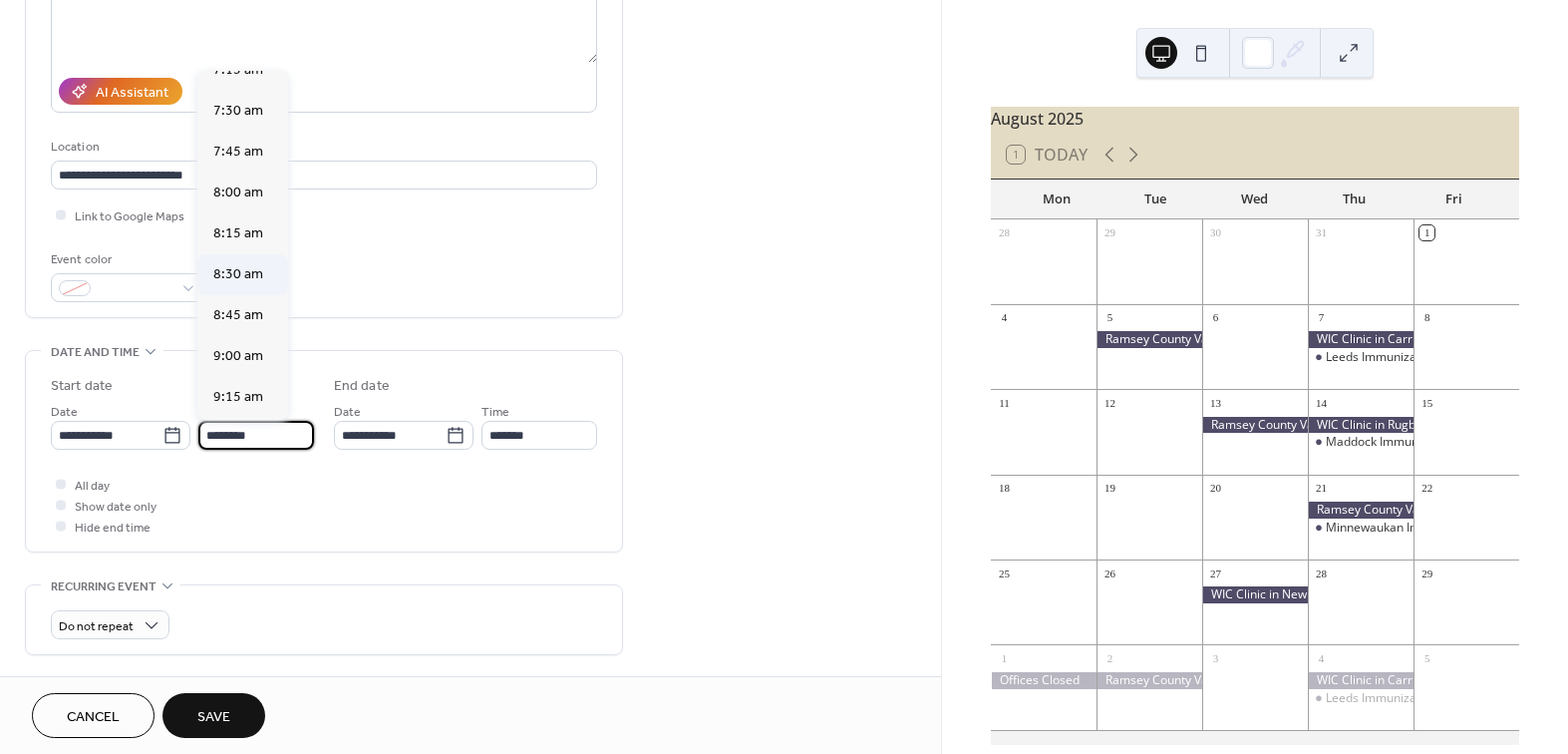 scroll, scrollTop: 1203, scrollLeft: 0, axis: vertical 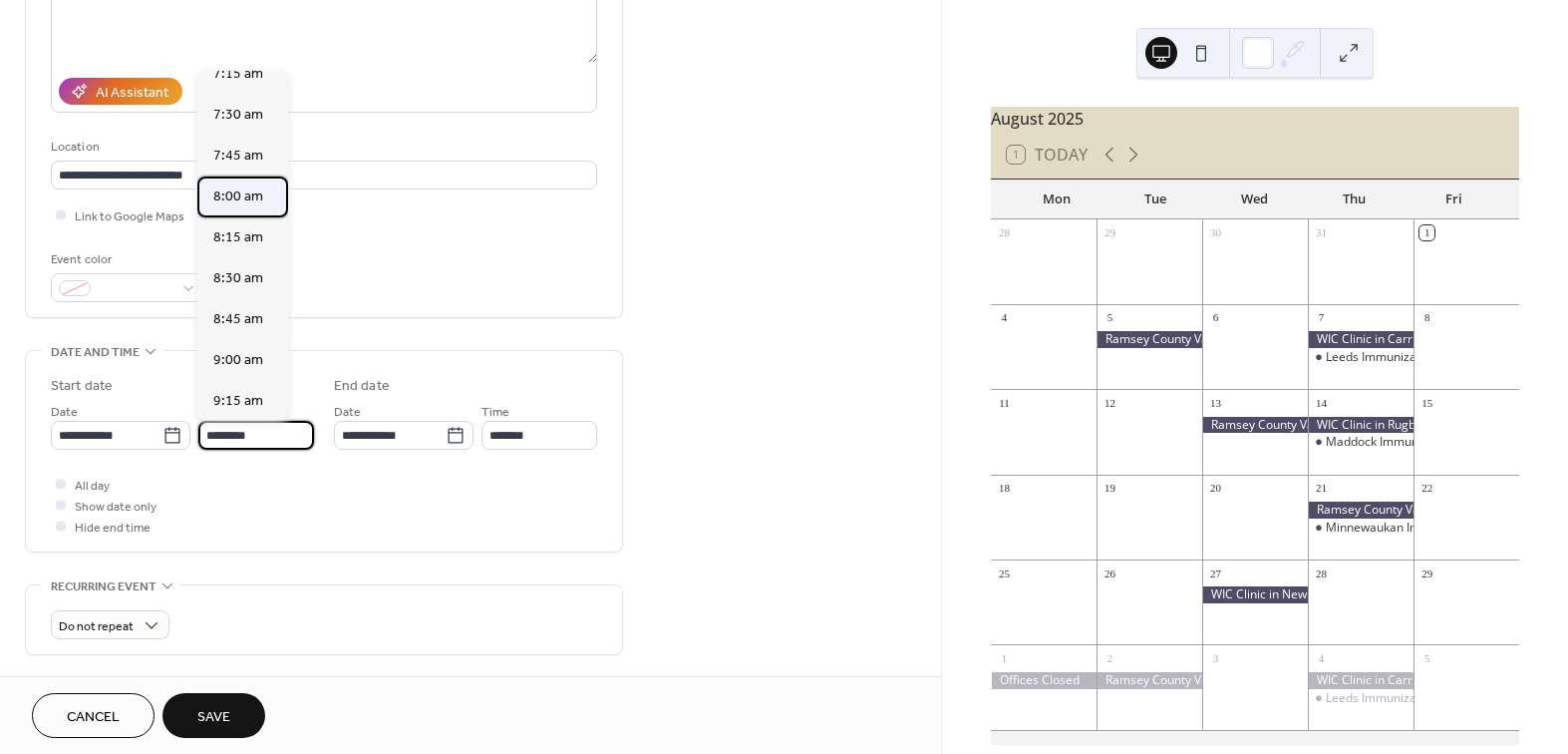 click on "8:00 am" at bounding box center [238, 196] 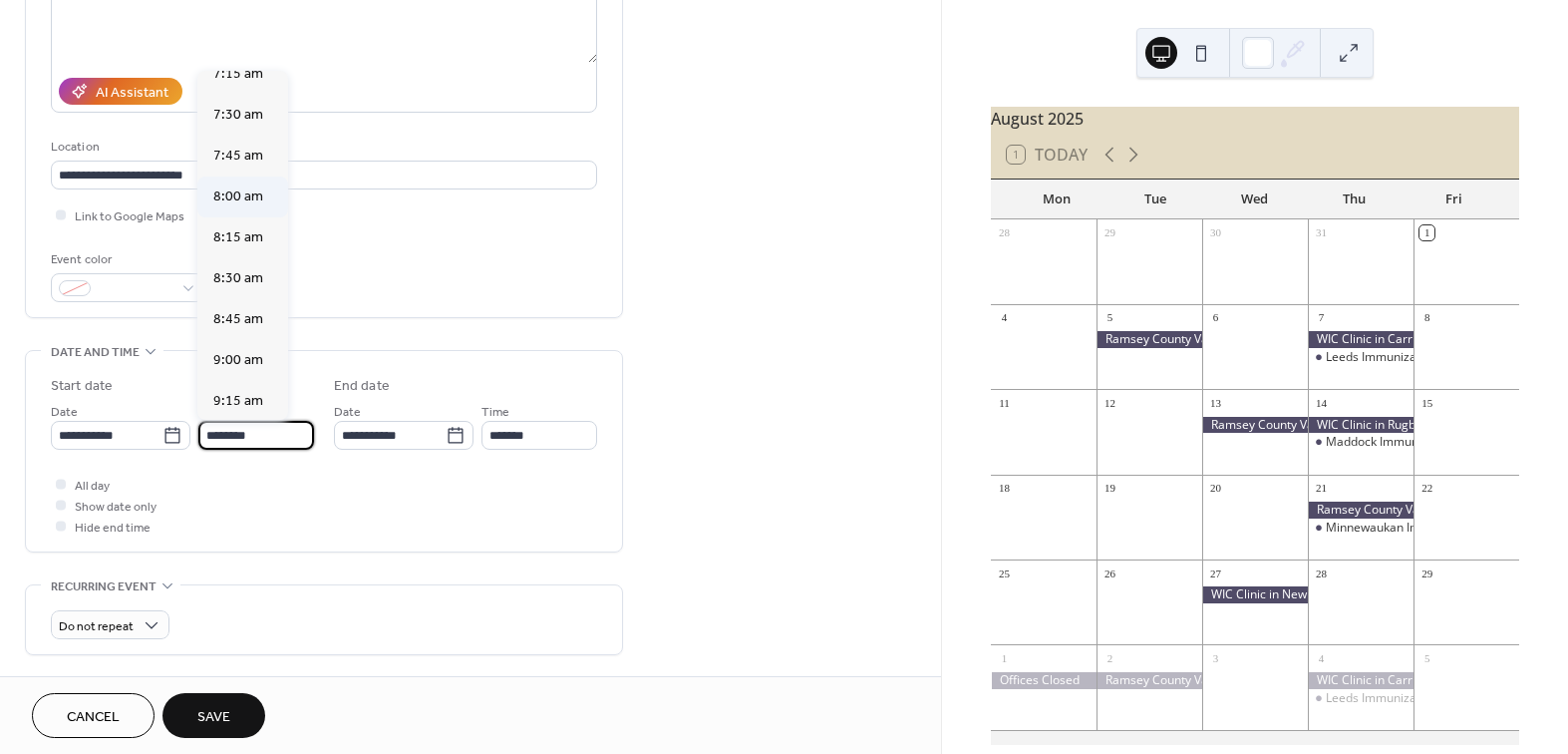 type on "*******" 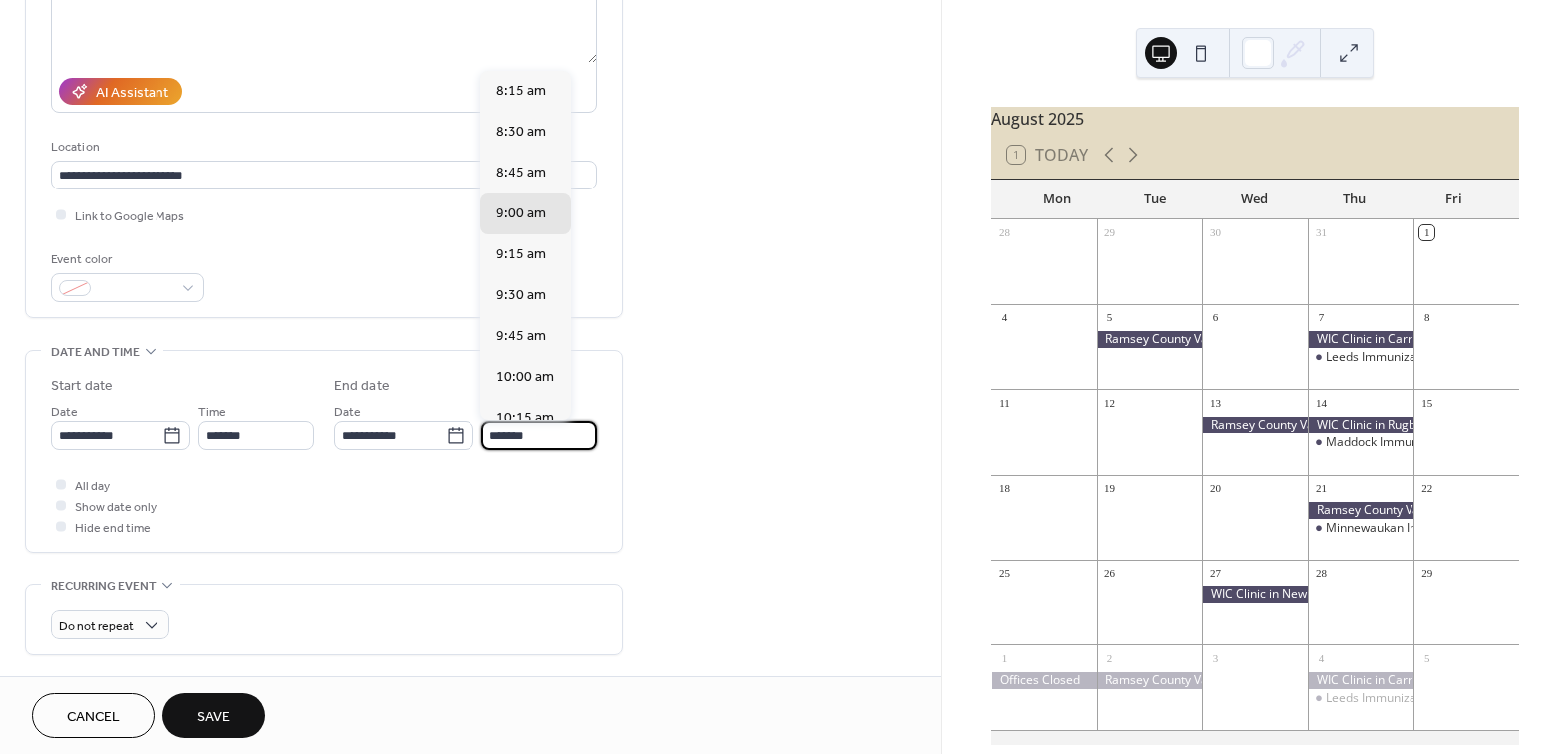 click on "*******" at bounding box center [539, 435] 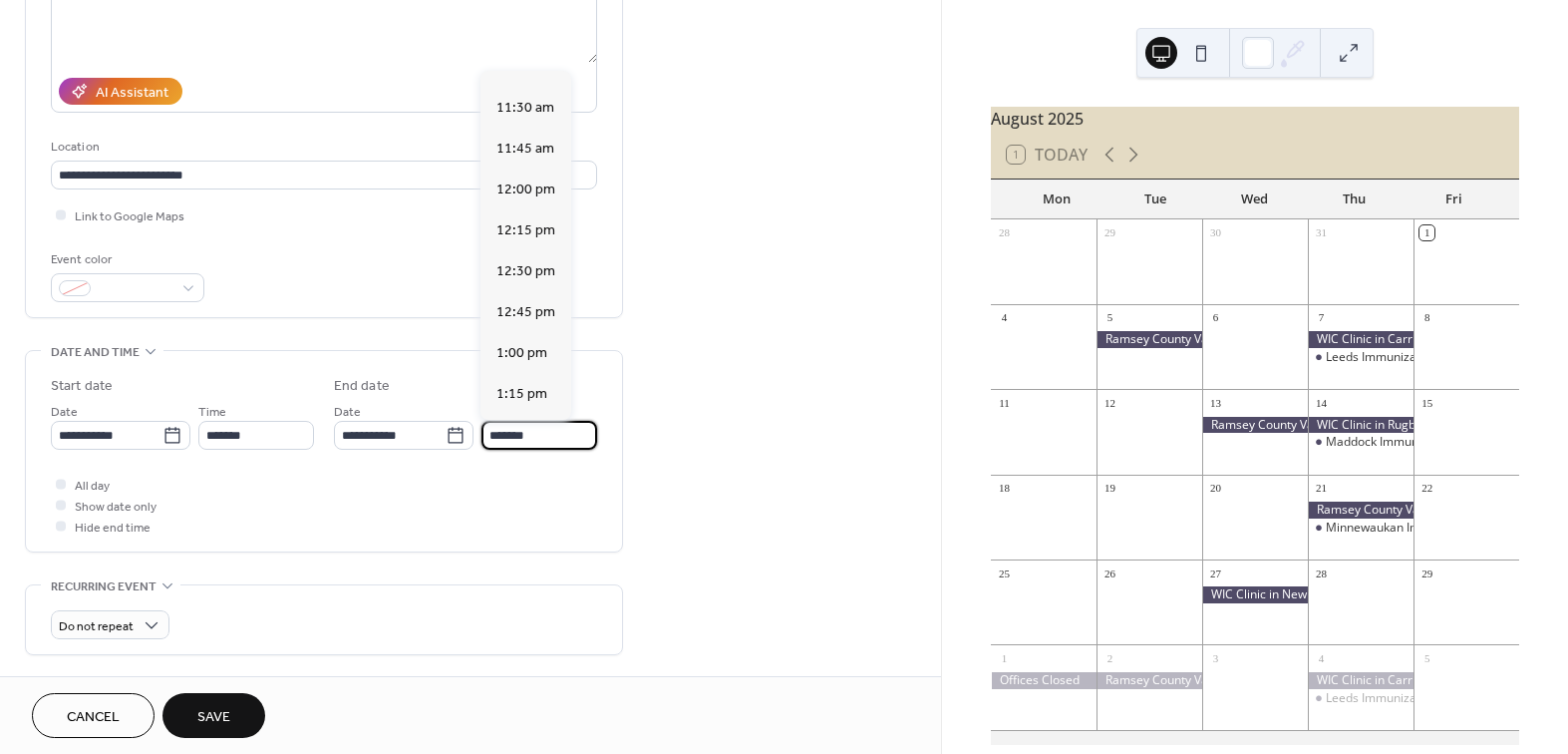 scroll, scrollTop: 598, scrollLeft: 0, axis: vertical 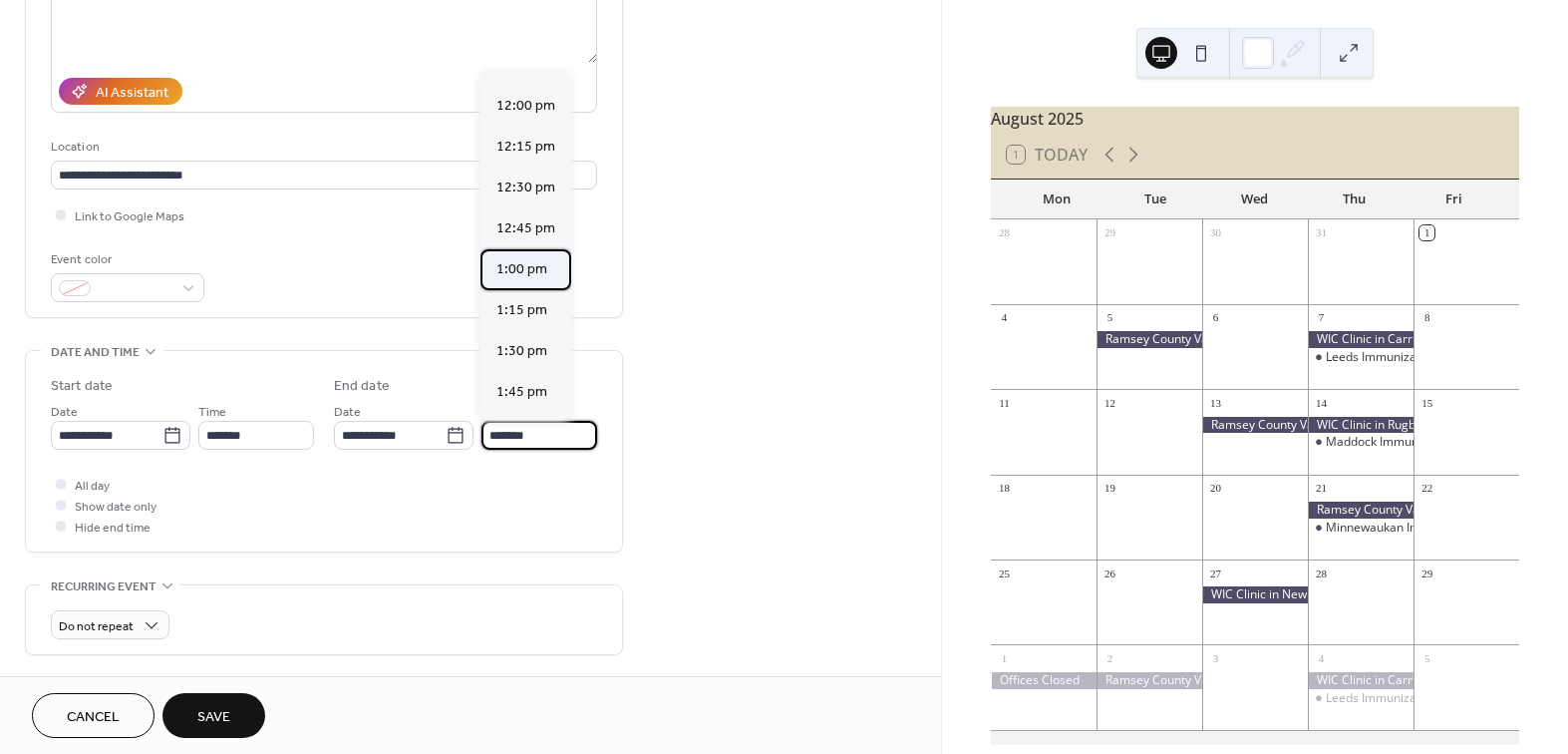 click on "1:00 pm" at bounding box center (521, 269) 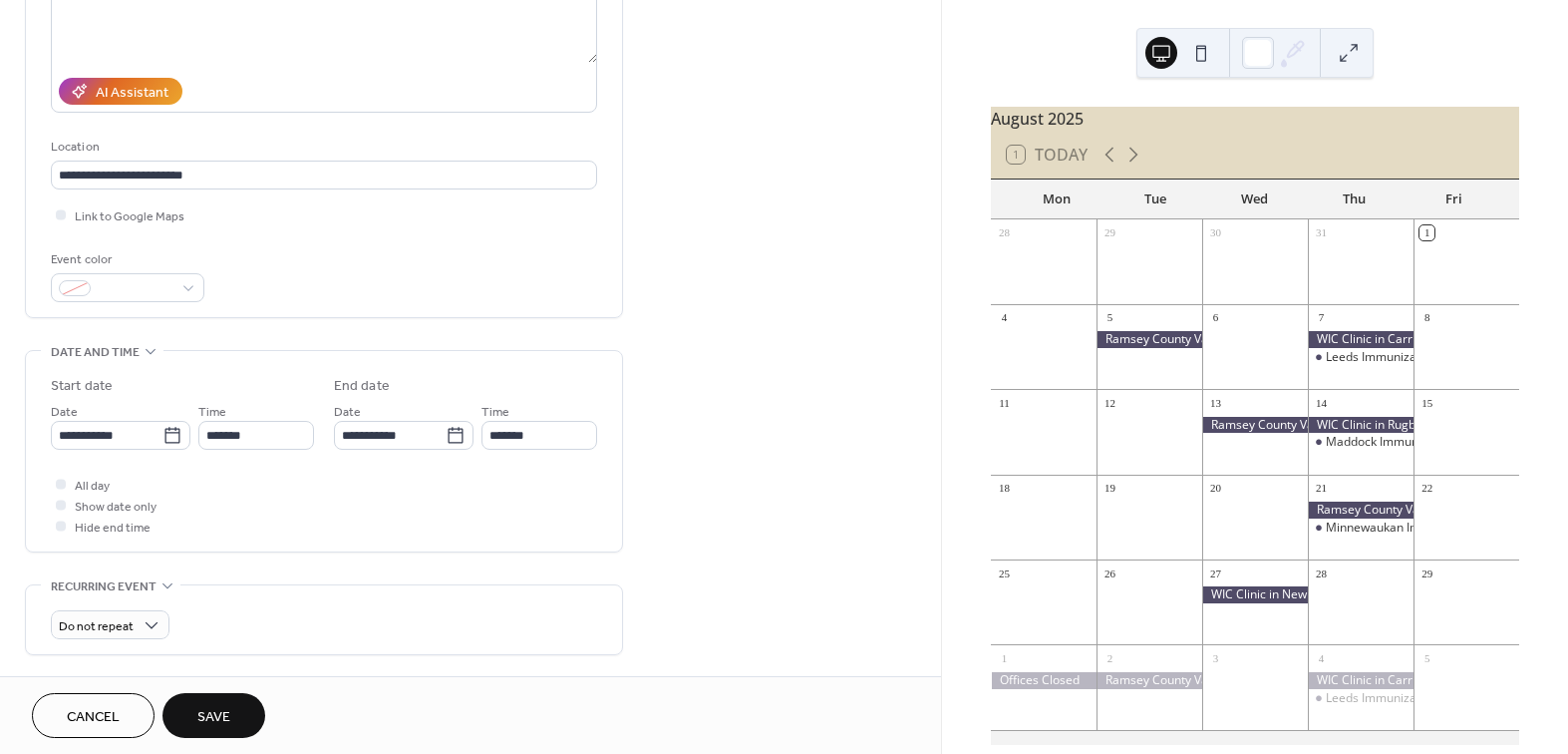 type on "*******" 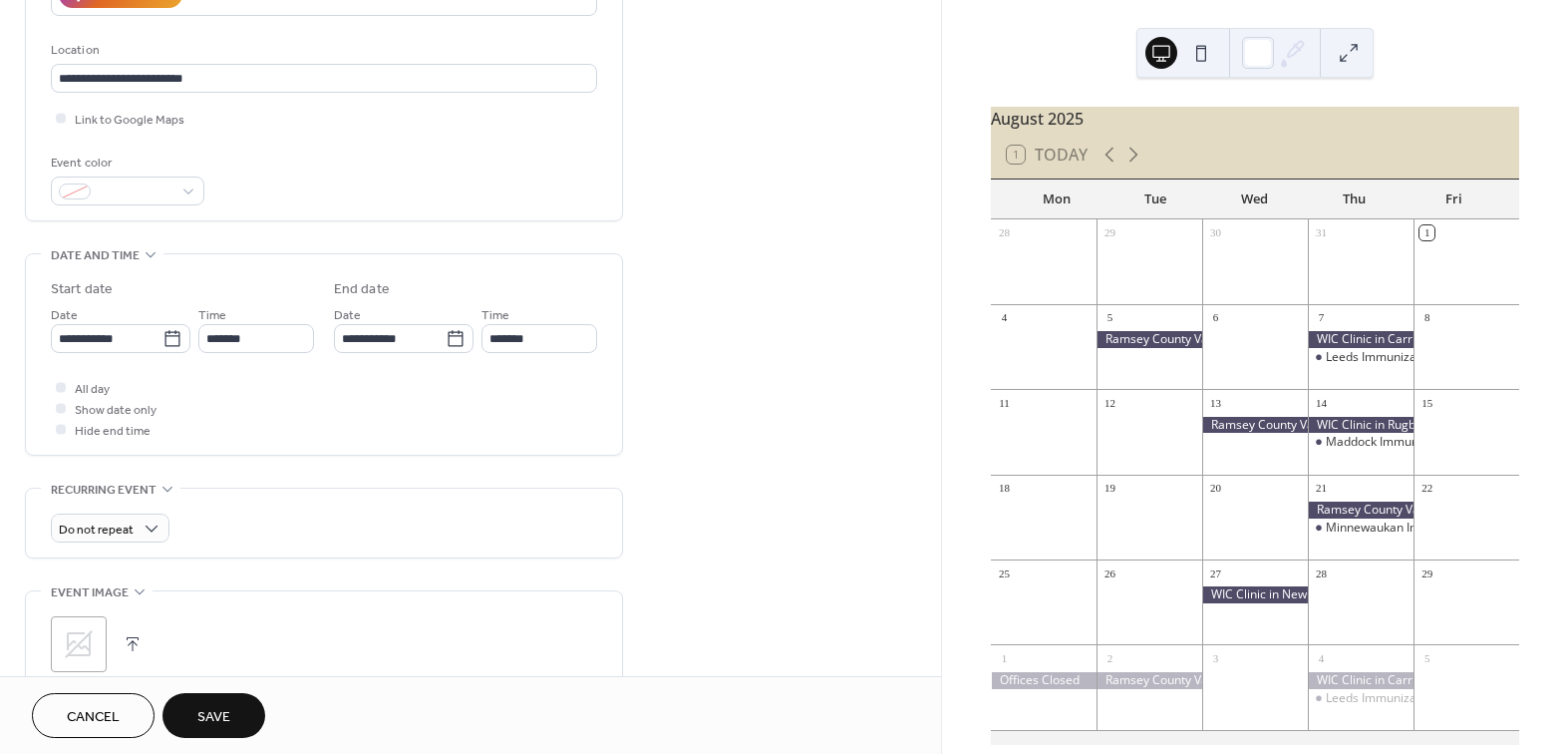 scroll, scrollTop: 399, scrollLeft: 0, axis: vertical 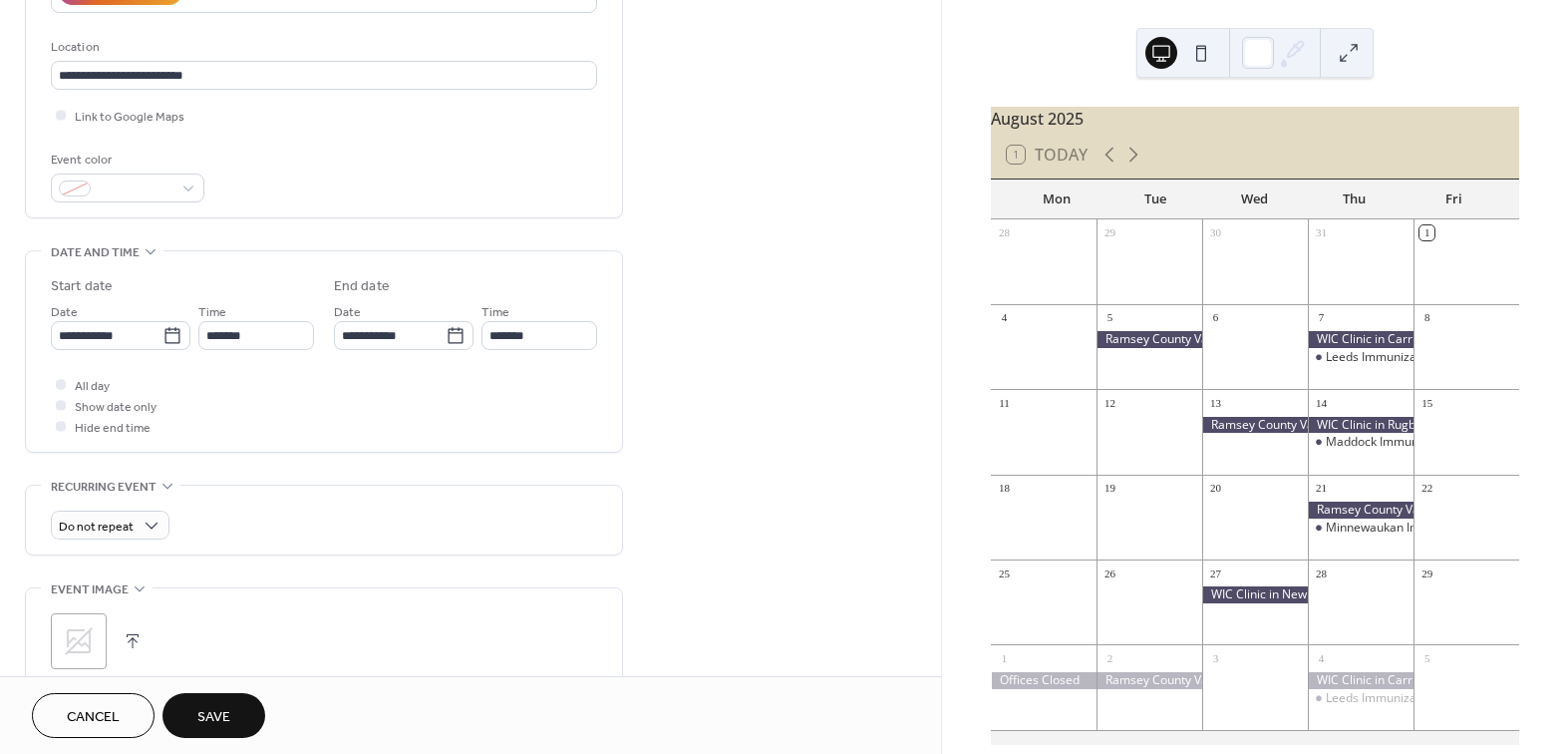 click on "Save" at bounding box center (213, 717) 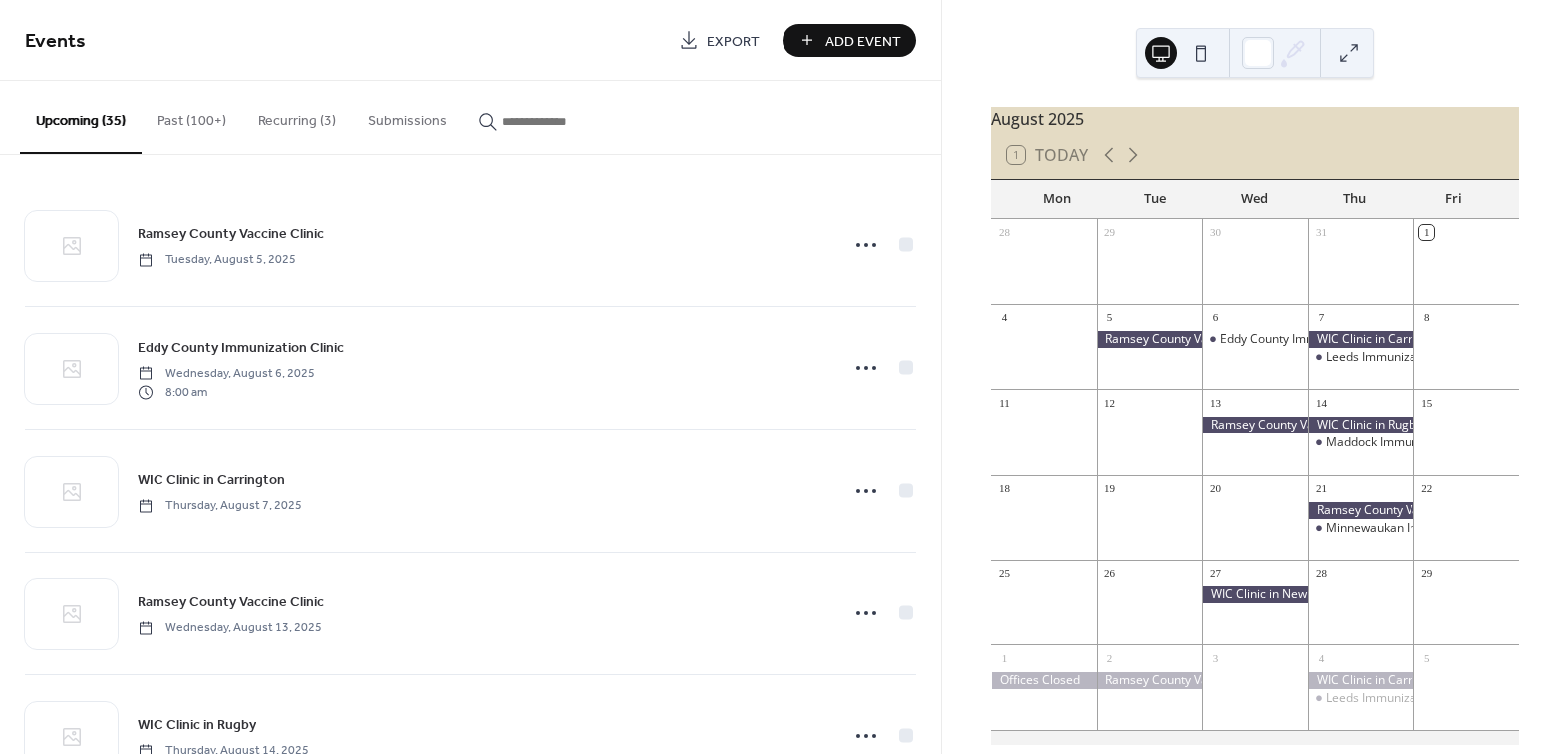 click on "Add Event" at bounding box center (863, 41) 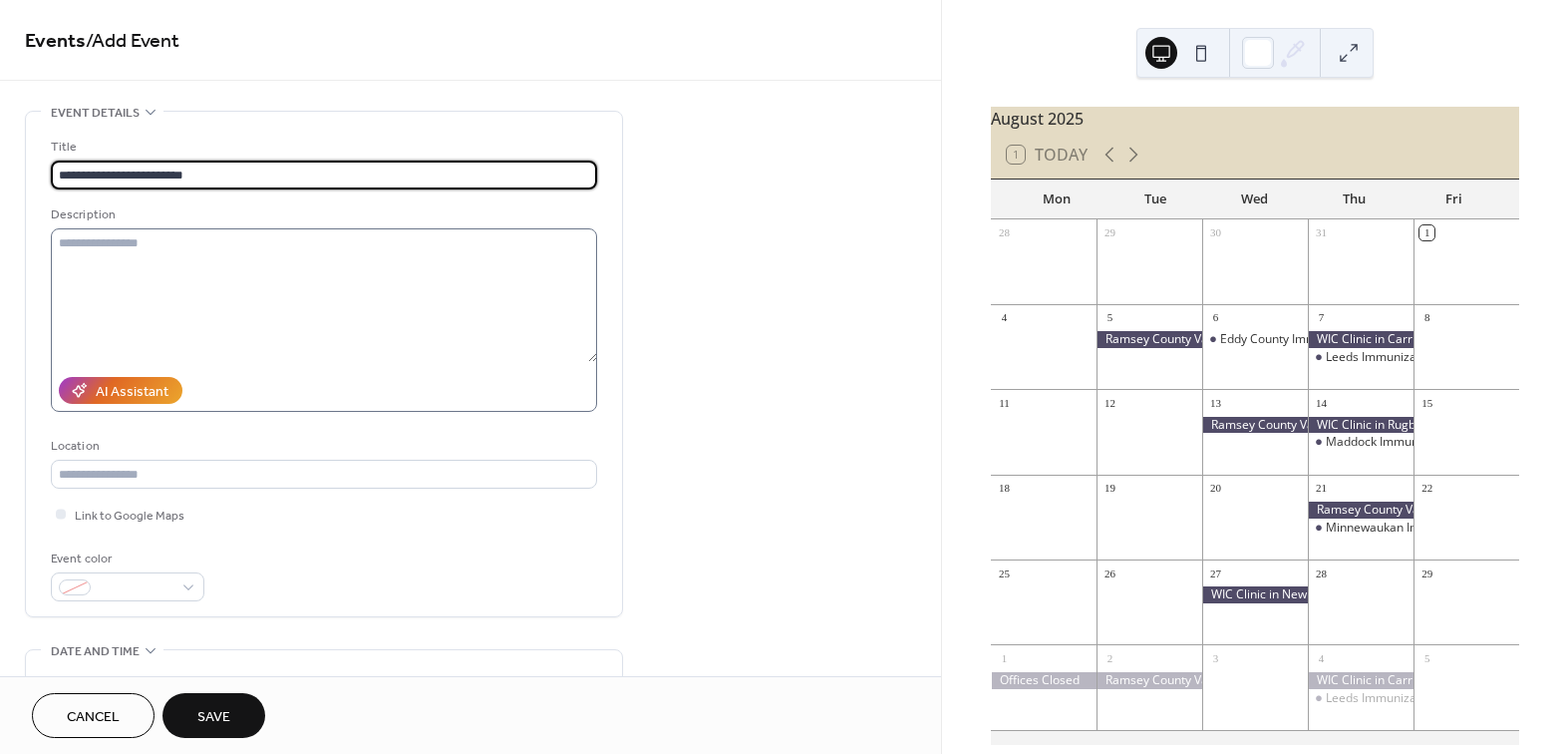 type on "**********" 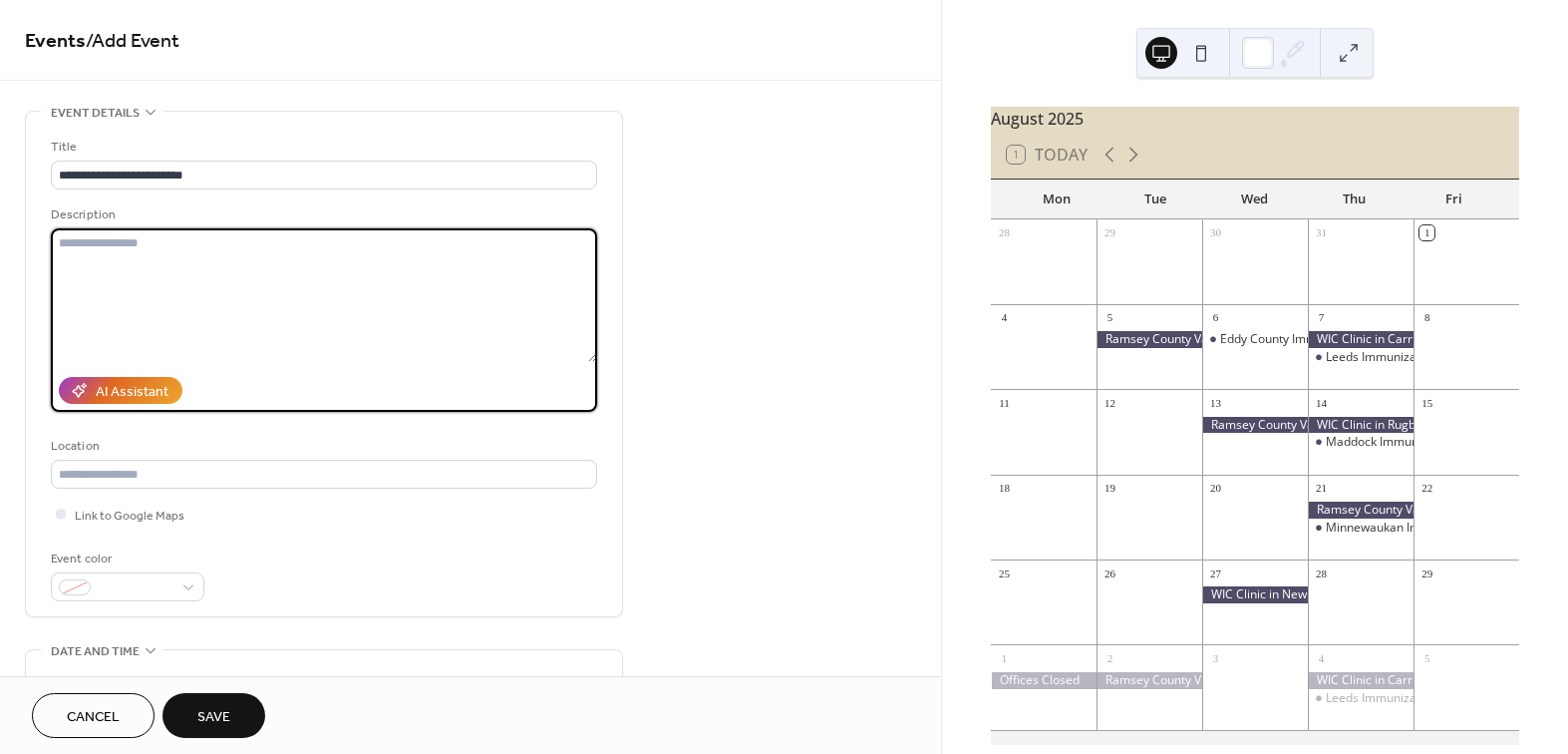click at bounding box center [324, 295] 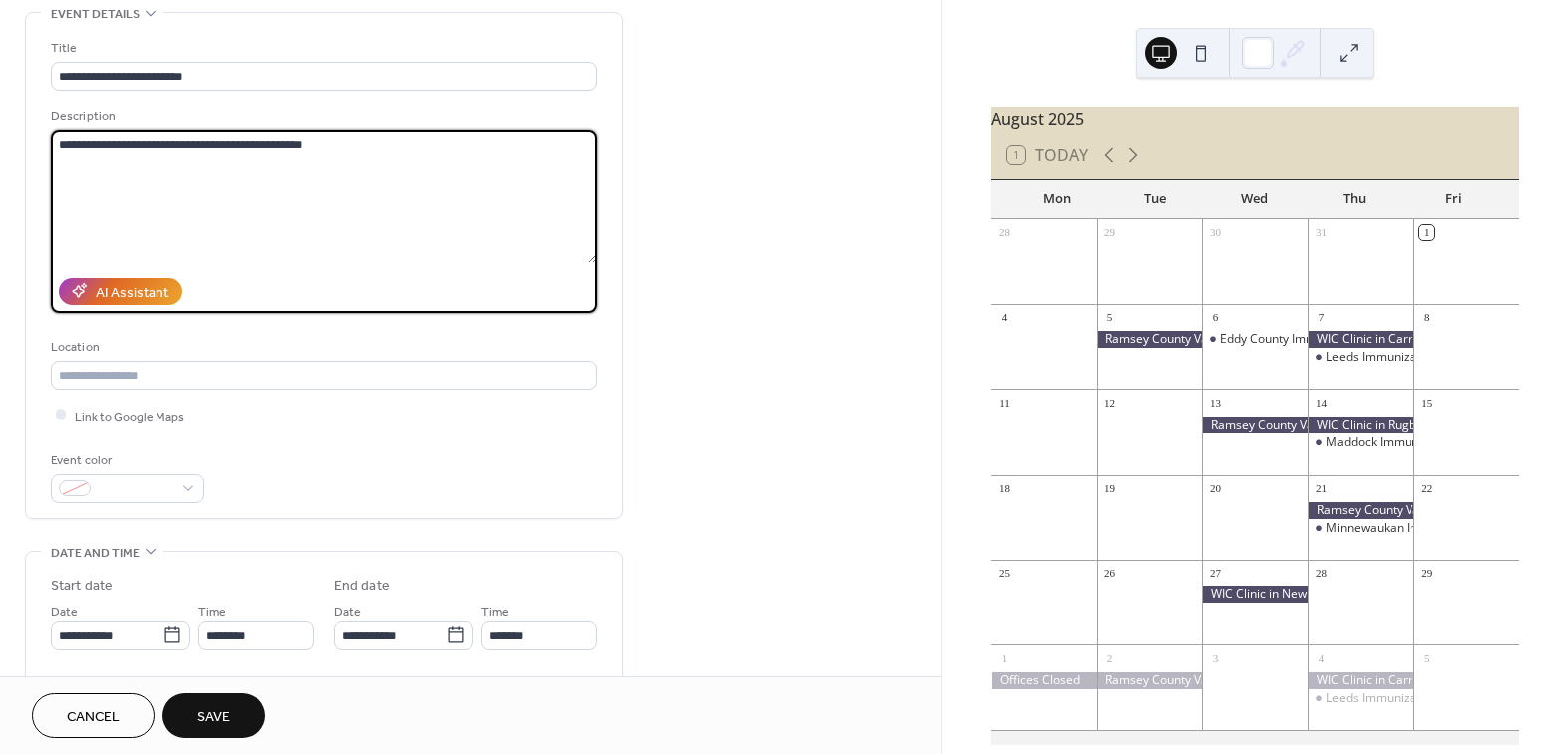 scroll, scrollTop: 100, scrollLeft: 0, axis: vertical 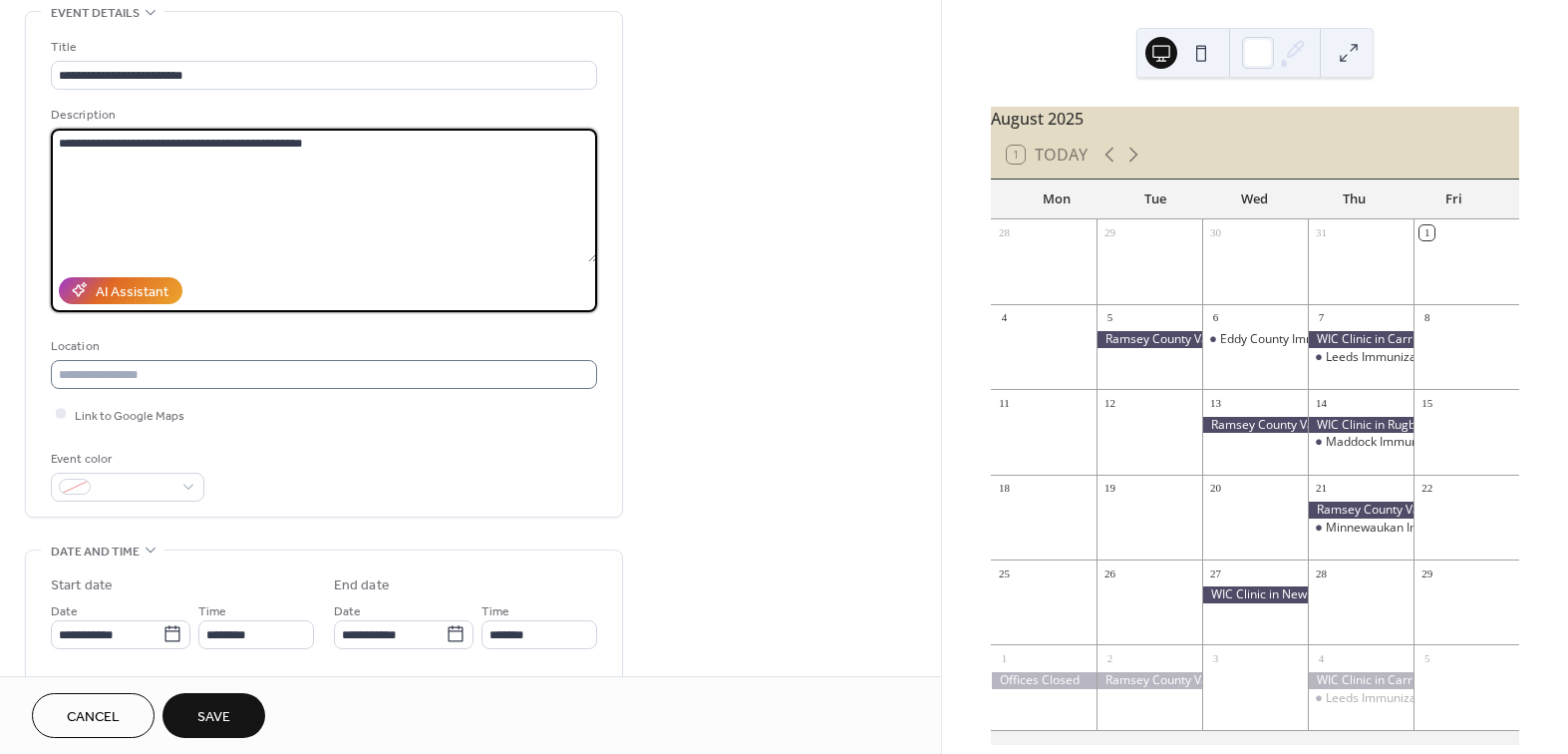 type on "**********" 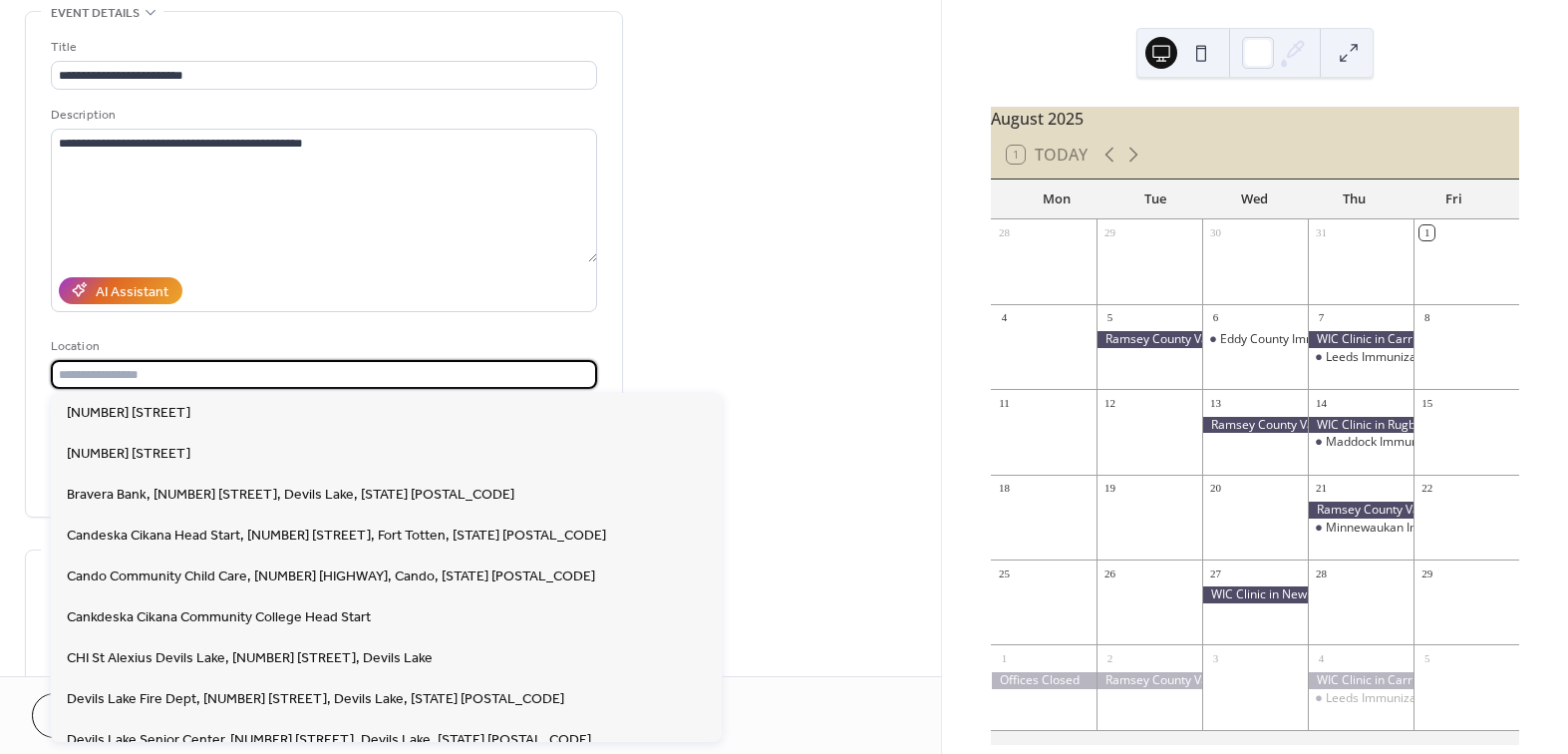click at bounding box center (324, 374) 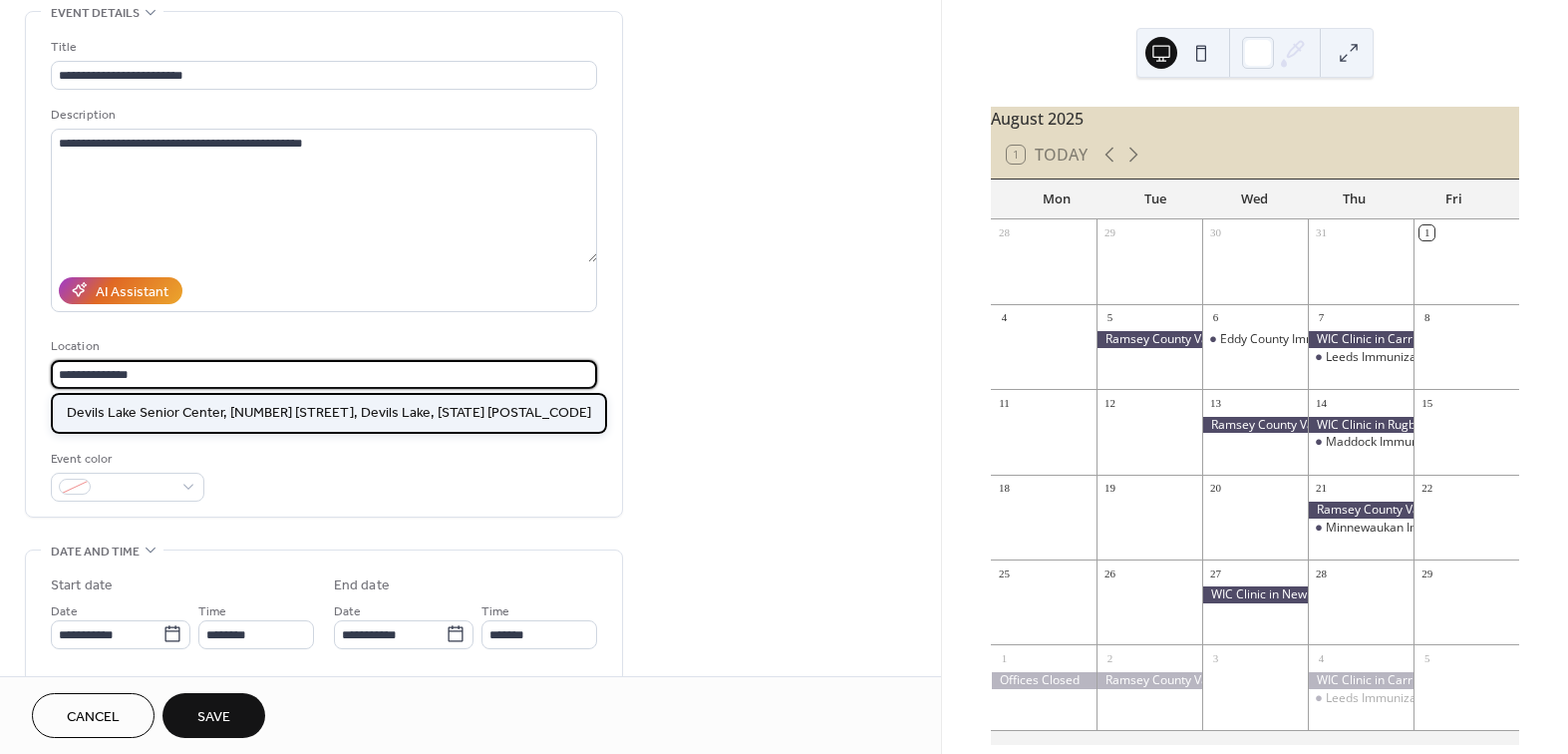 click on "Devils Lake Senior Center, [NUMBER] [STREET], Devils Lake, [STATE] [POSTAL_CODE]" at bounding box center (329, 412) 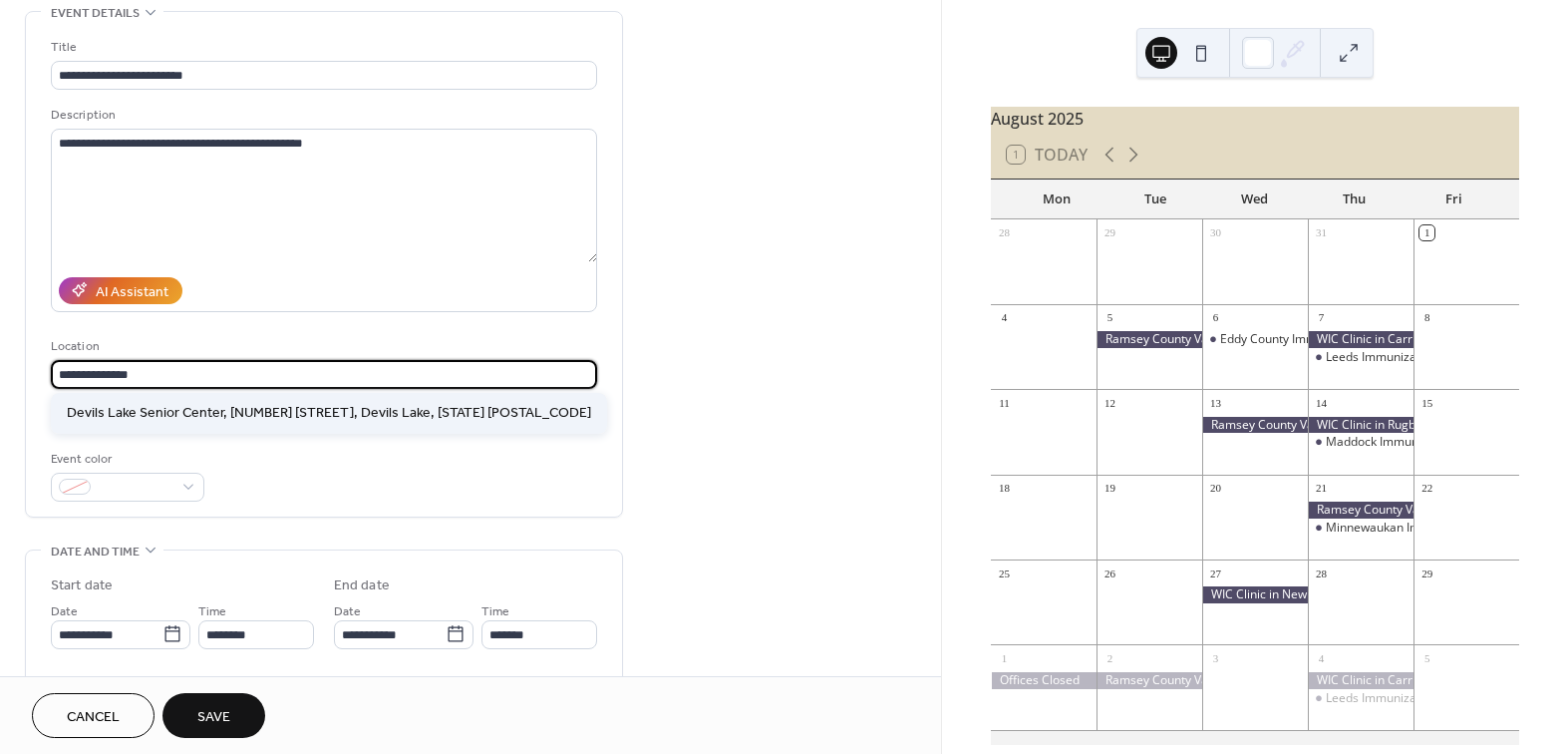 type on "**********" 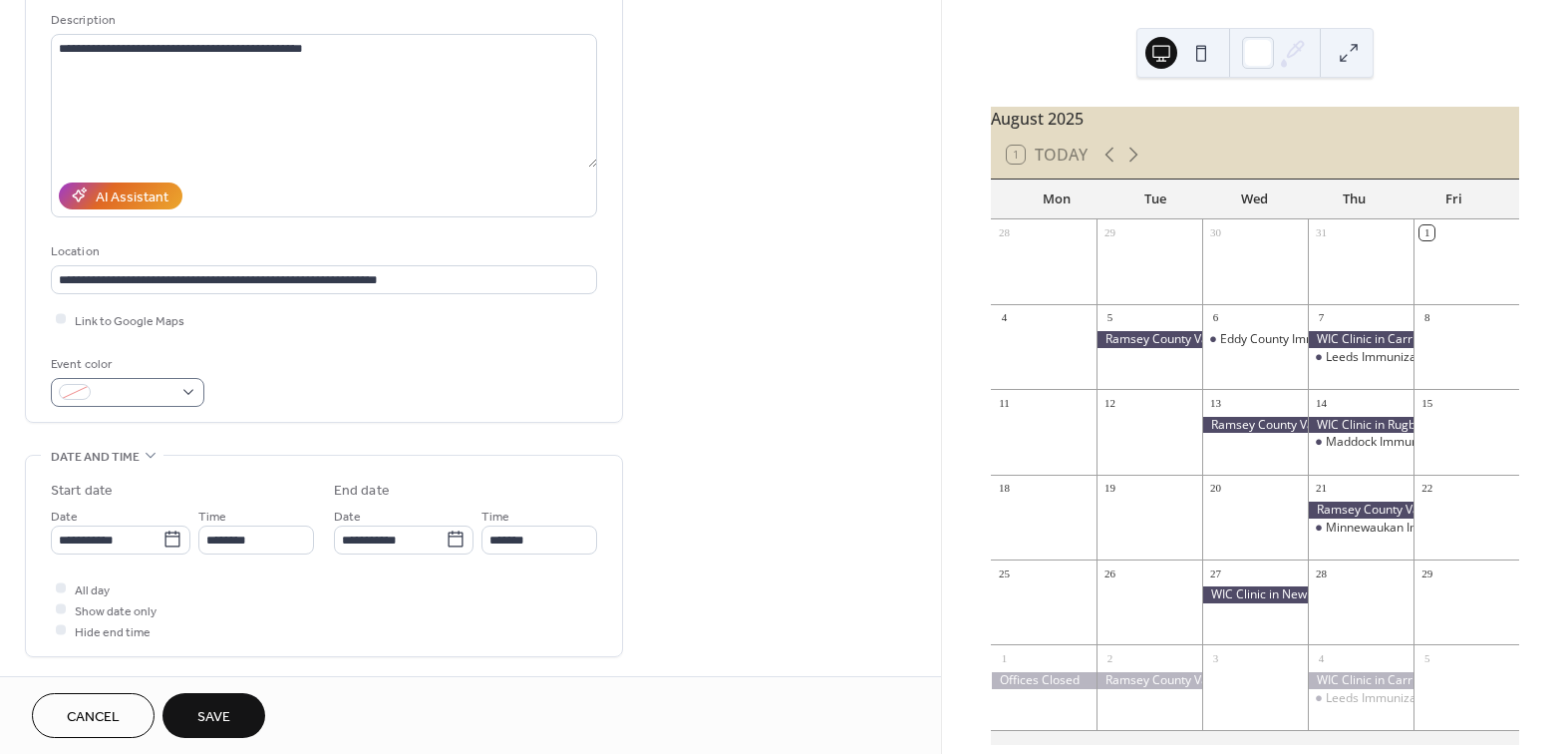 scroll, scrollTop: 199, scrollLeft: 0, axis: vertical 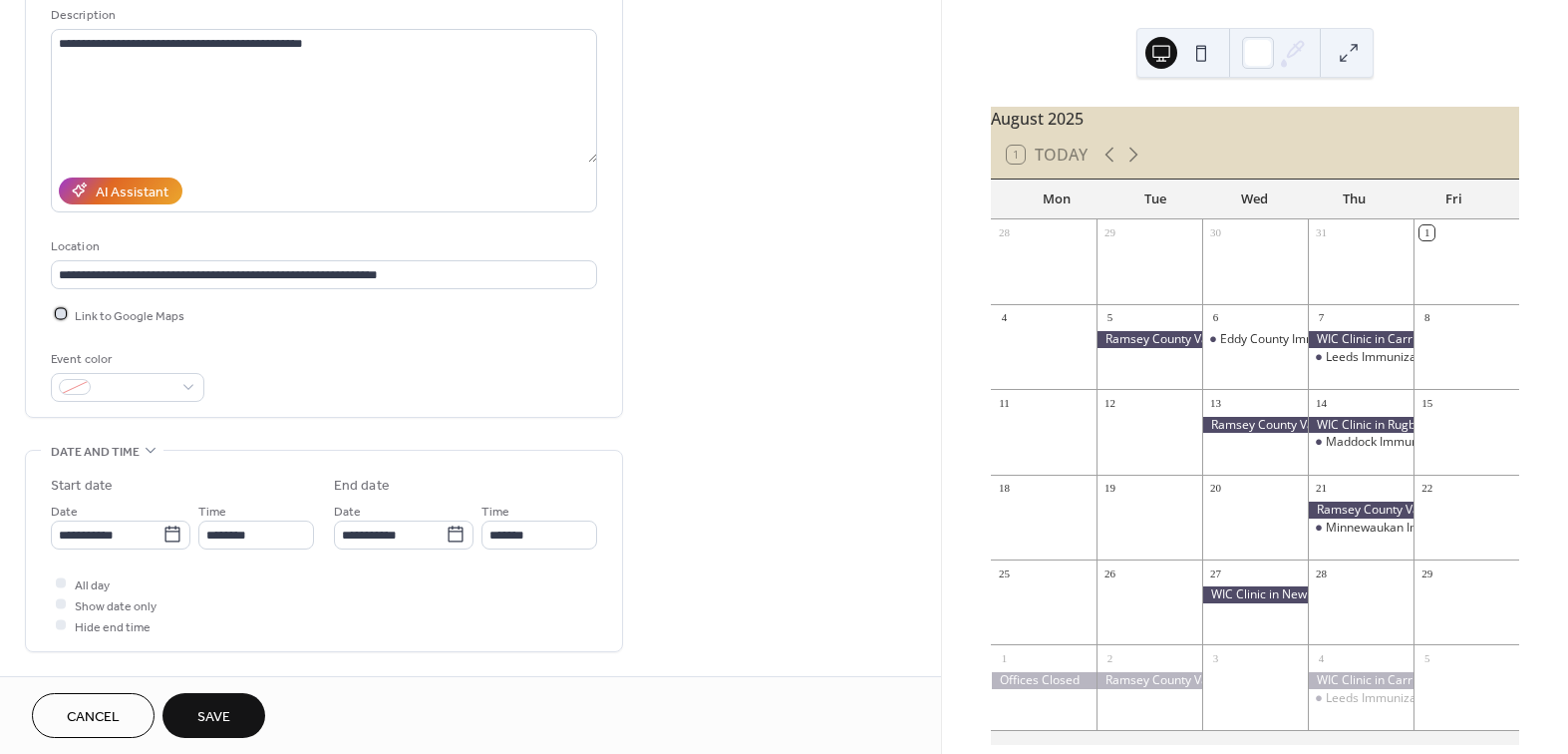click at bounding box center (61, 314) 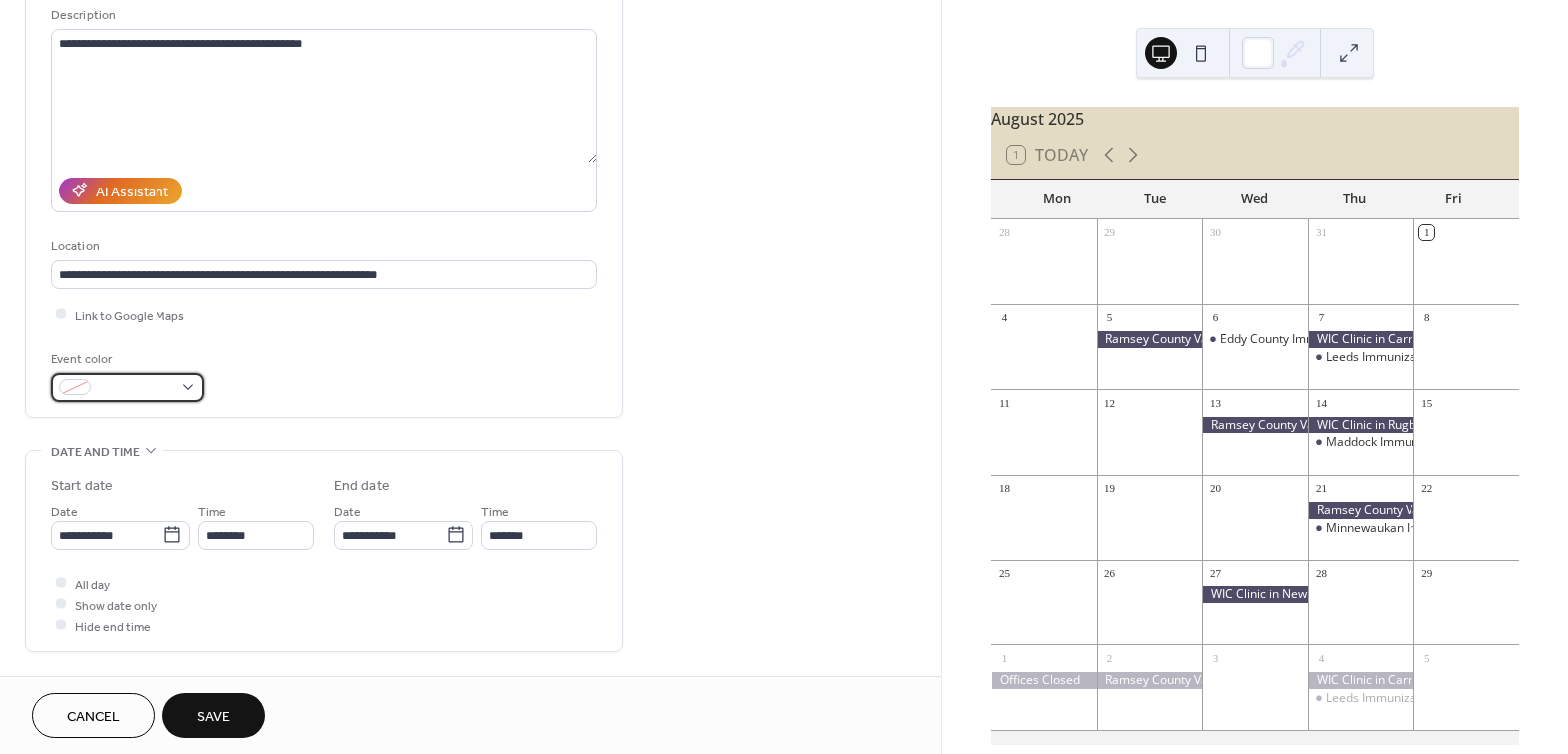 click at bounding box center [128, 387] 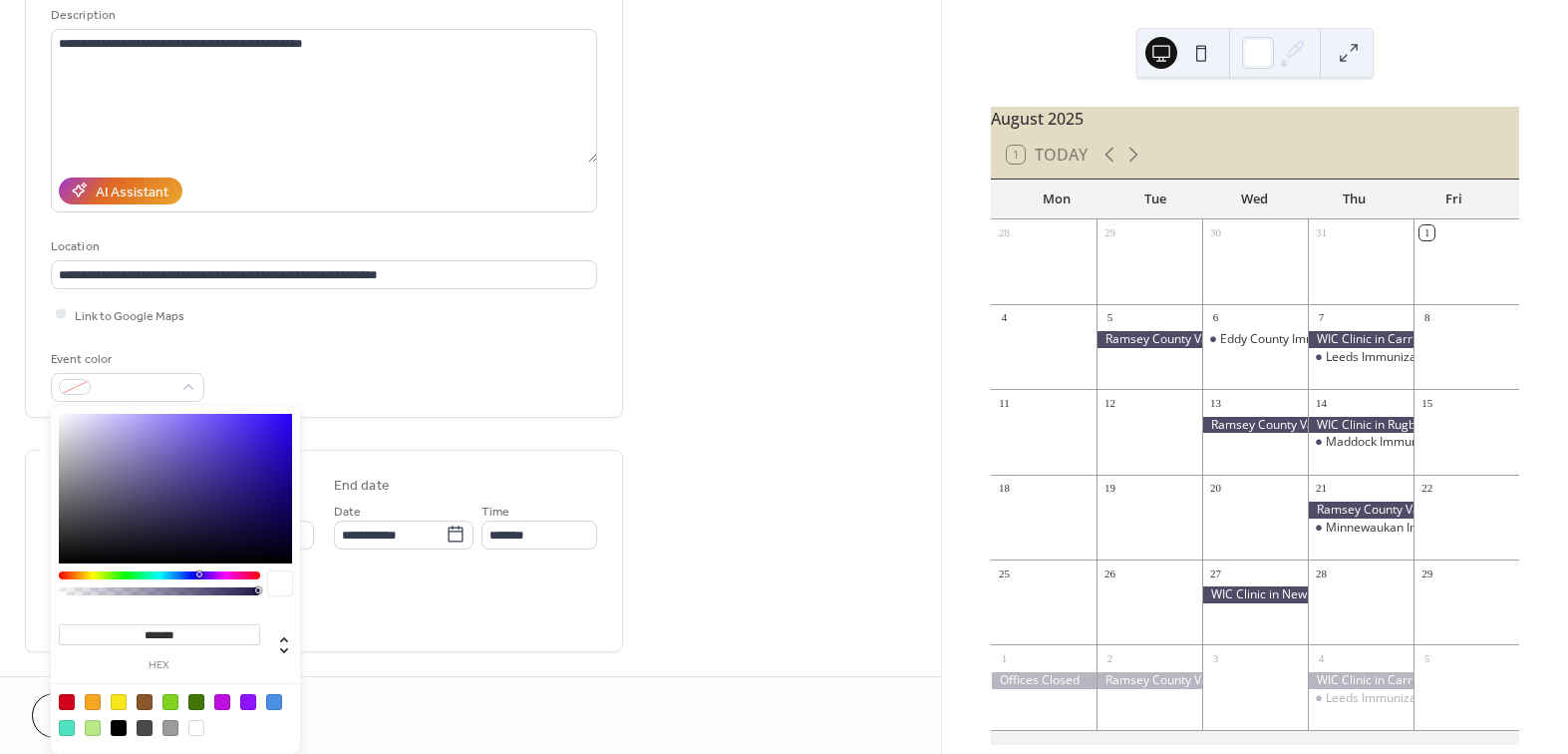 click at bounding box center [67, 702] 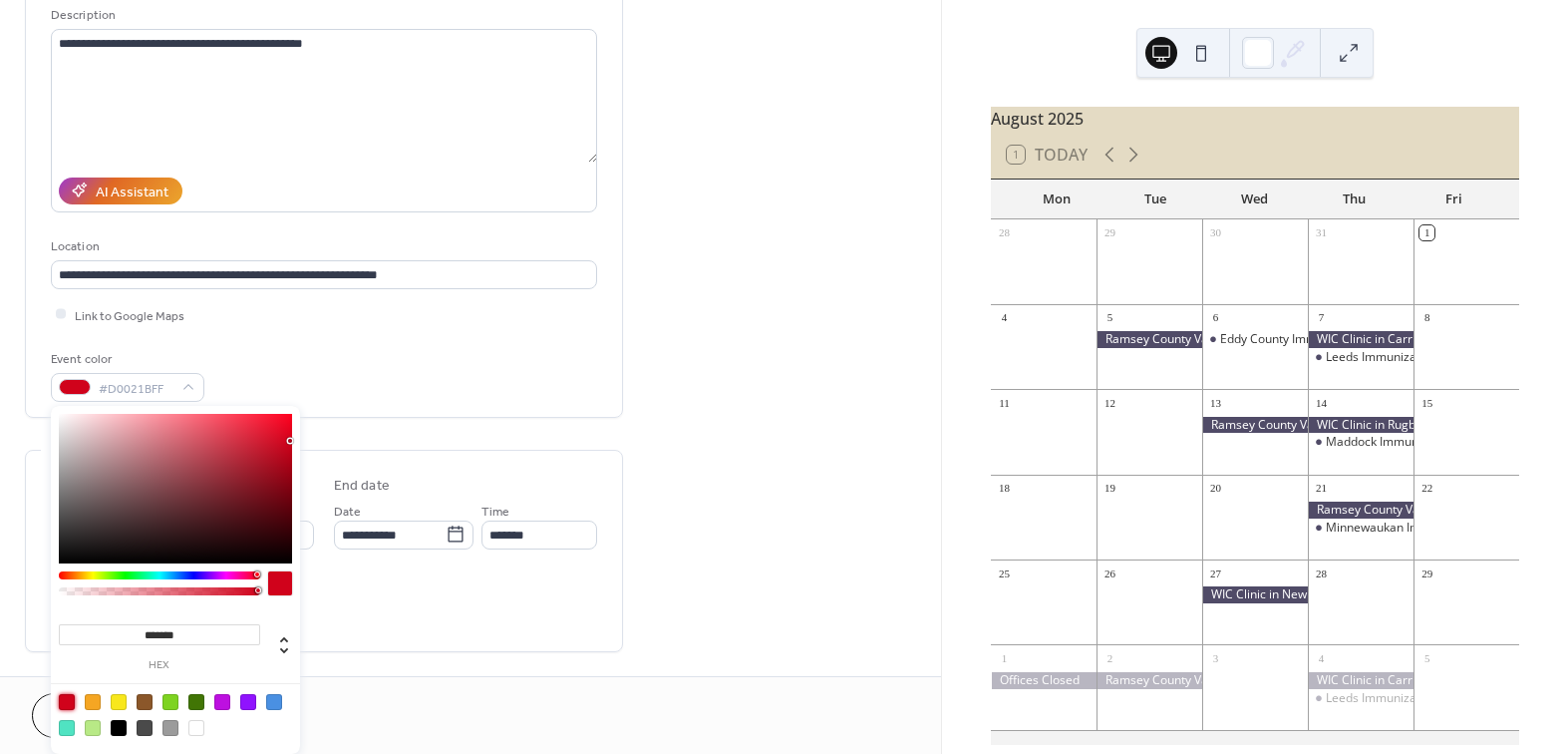 click on "**********" at bounding box center (470, 519) 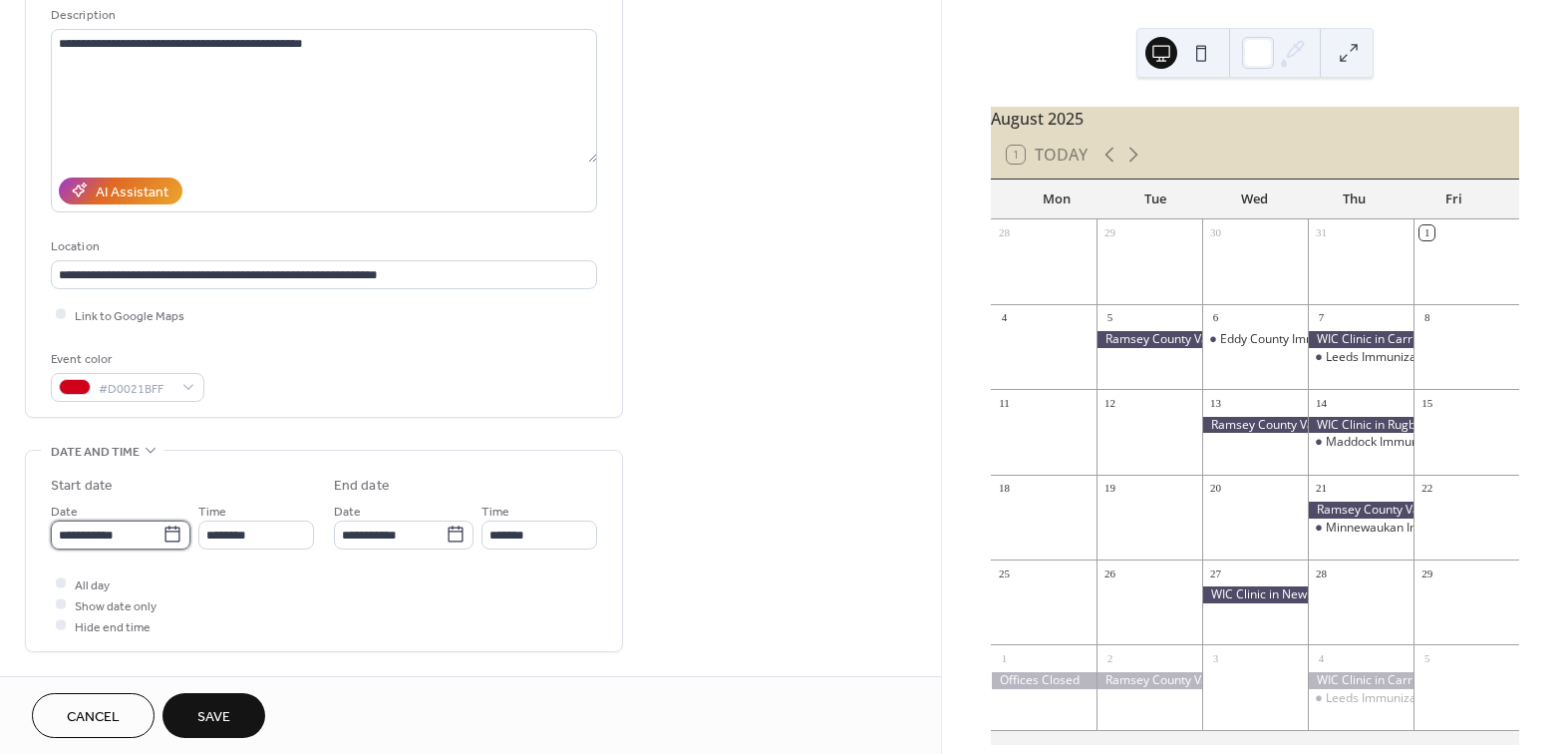 click on "**********" at bounding box center [107, 535] 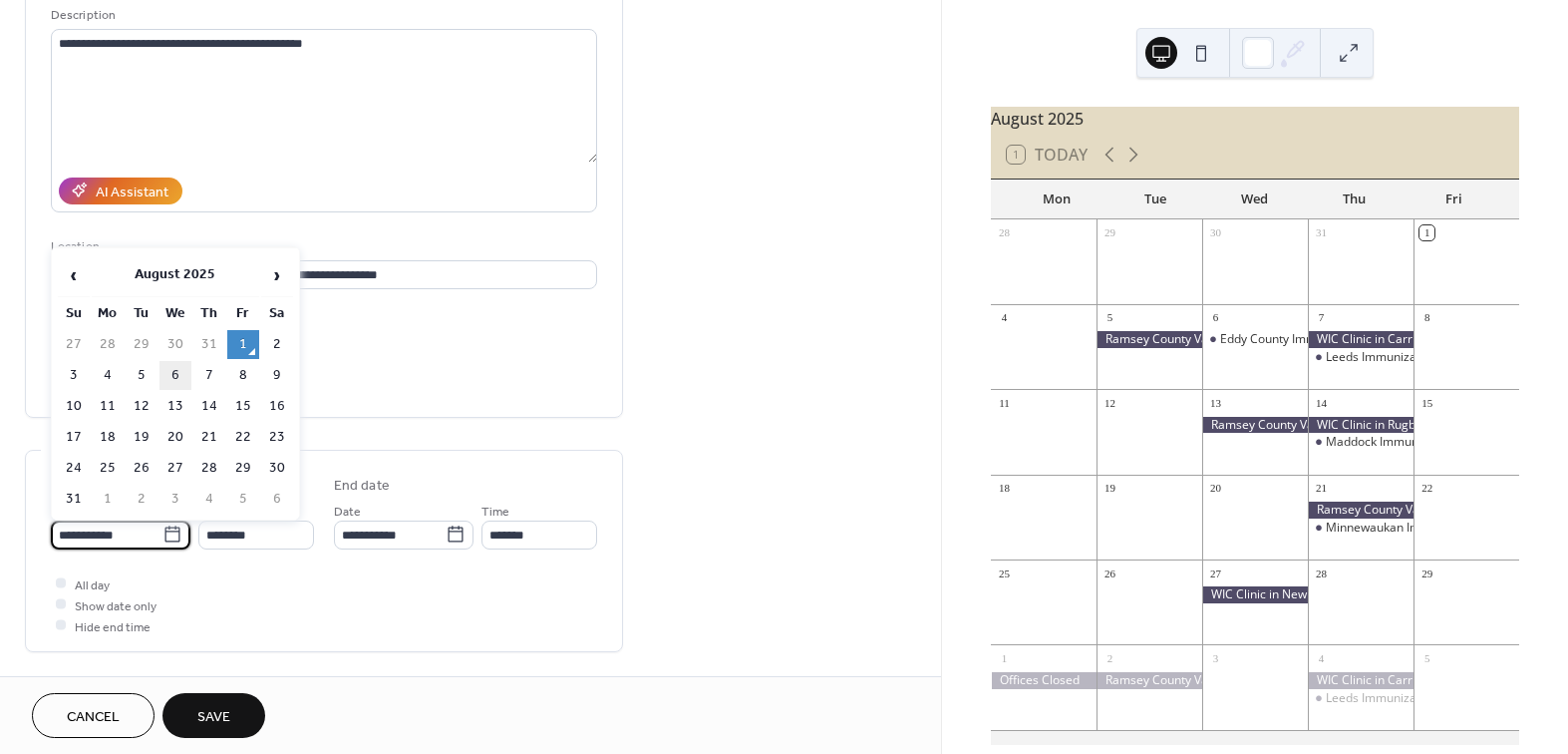 click on "6" at bounding box center (175, 375) 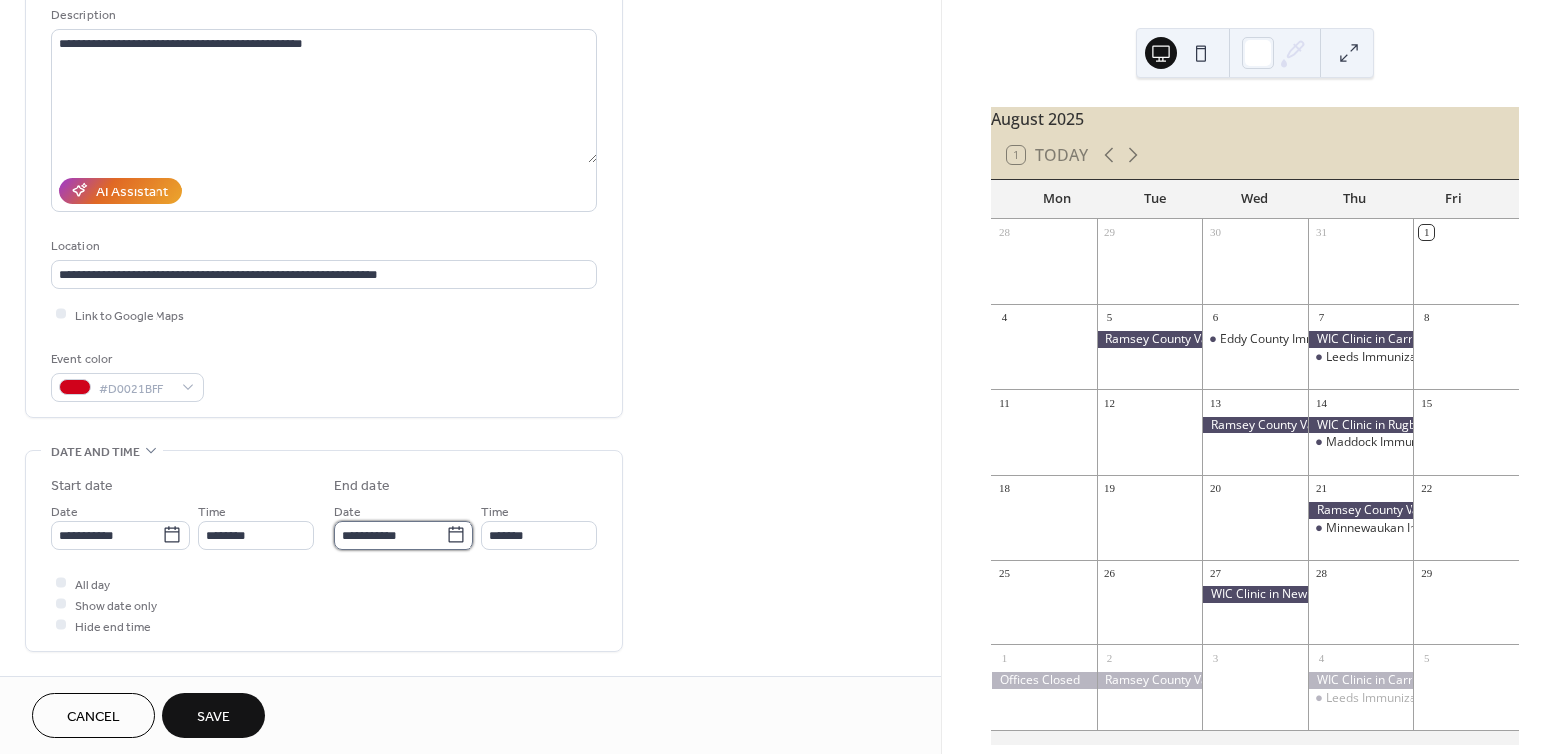 click on "**********" at bounding box center [390, 535] 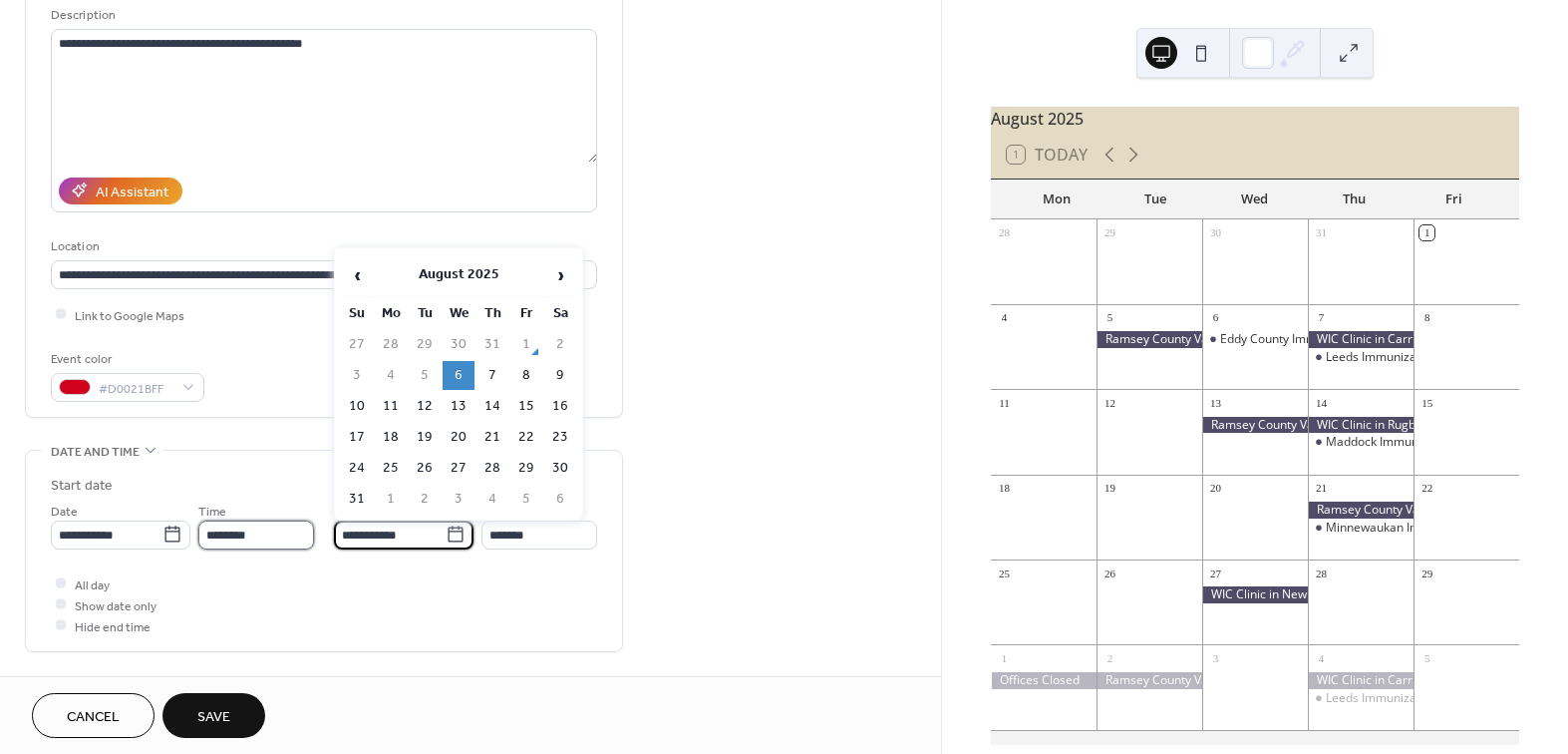click on "********" at bounding box center [256, 535] 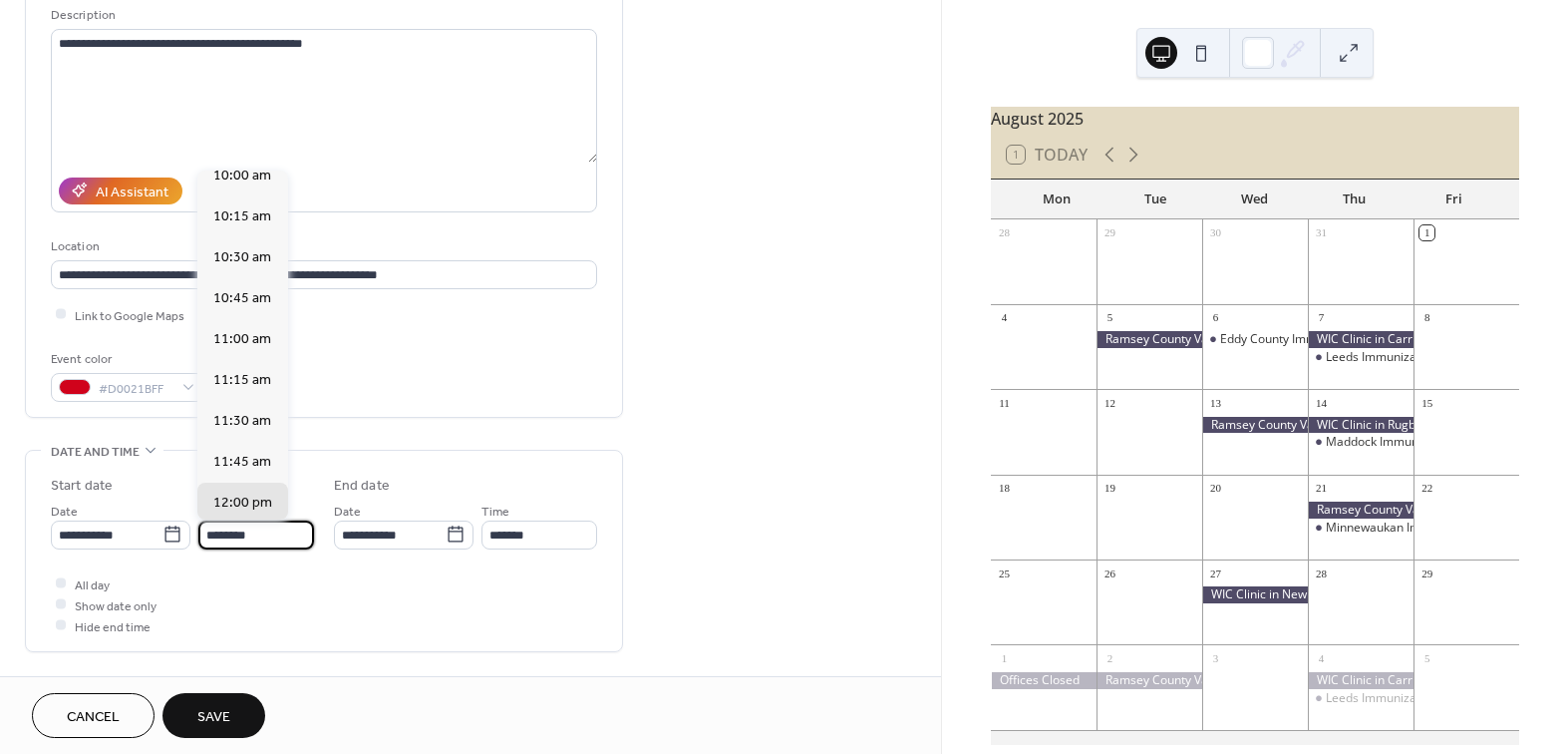 scroll, scrollTop: 1602, scrollLeft: 0, axis: vertical 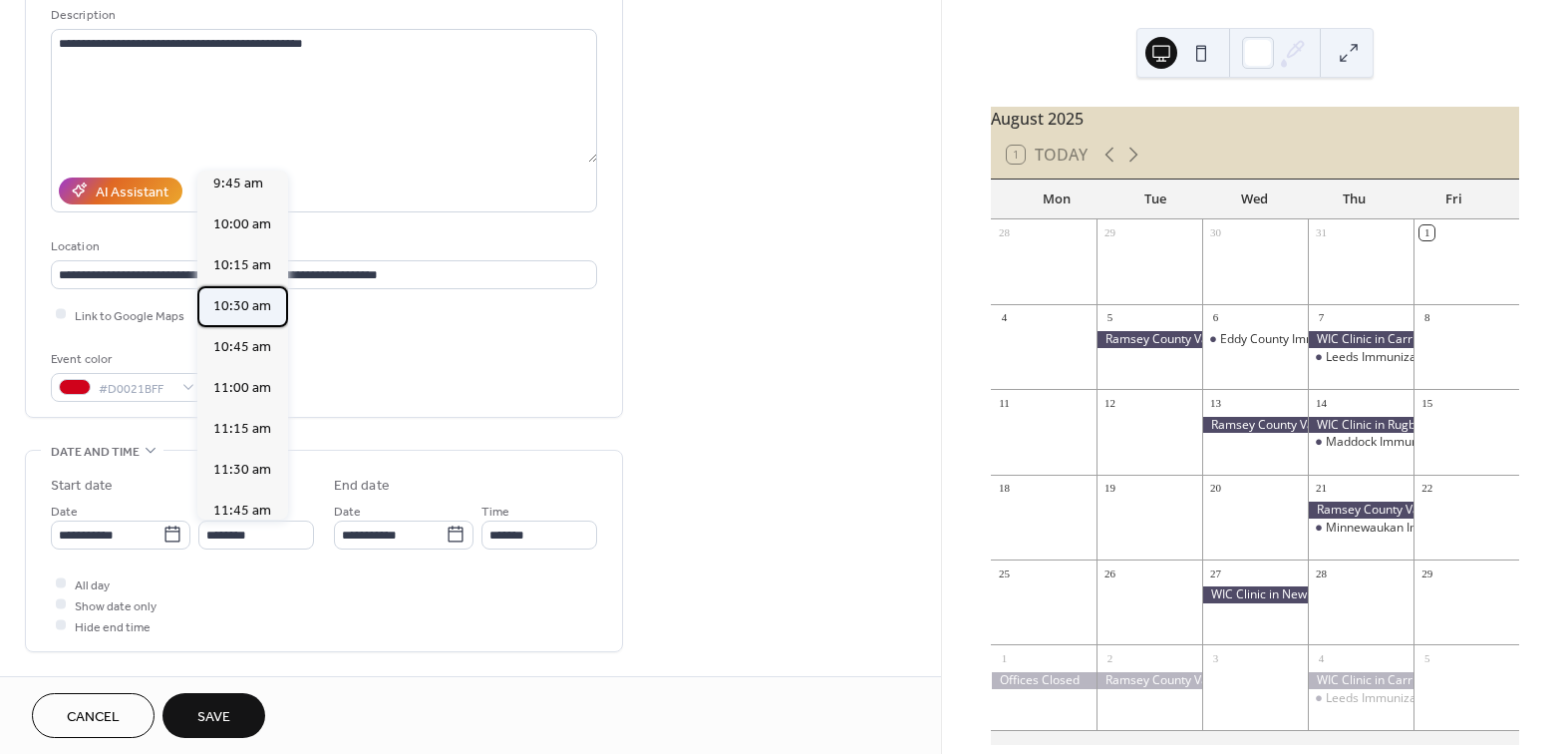 click on "10:30 am" at bounding box center (242, 306) 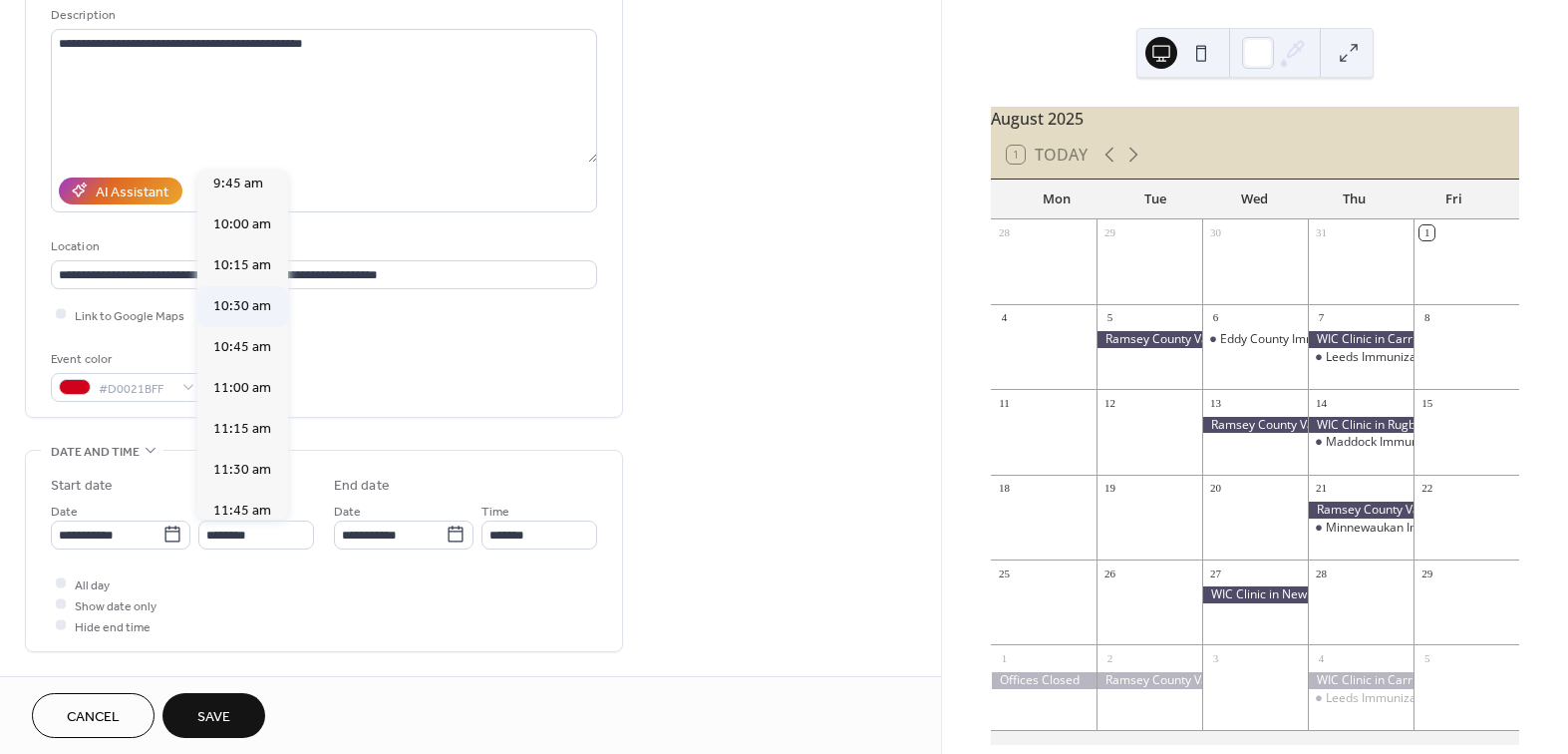type on "********" 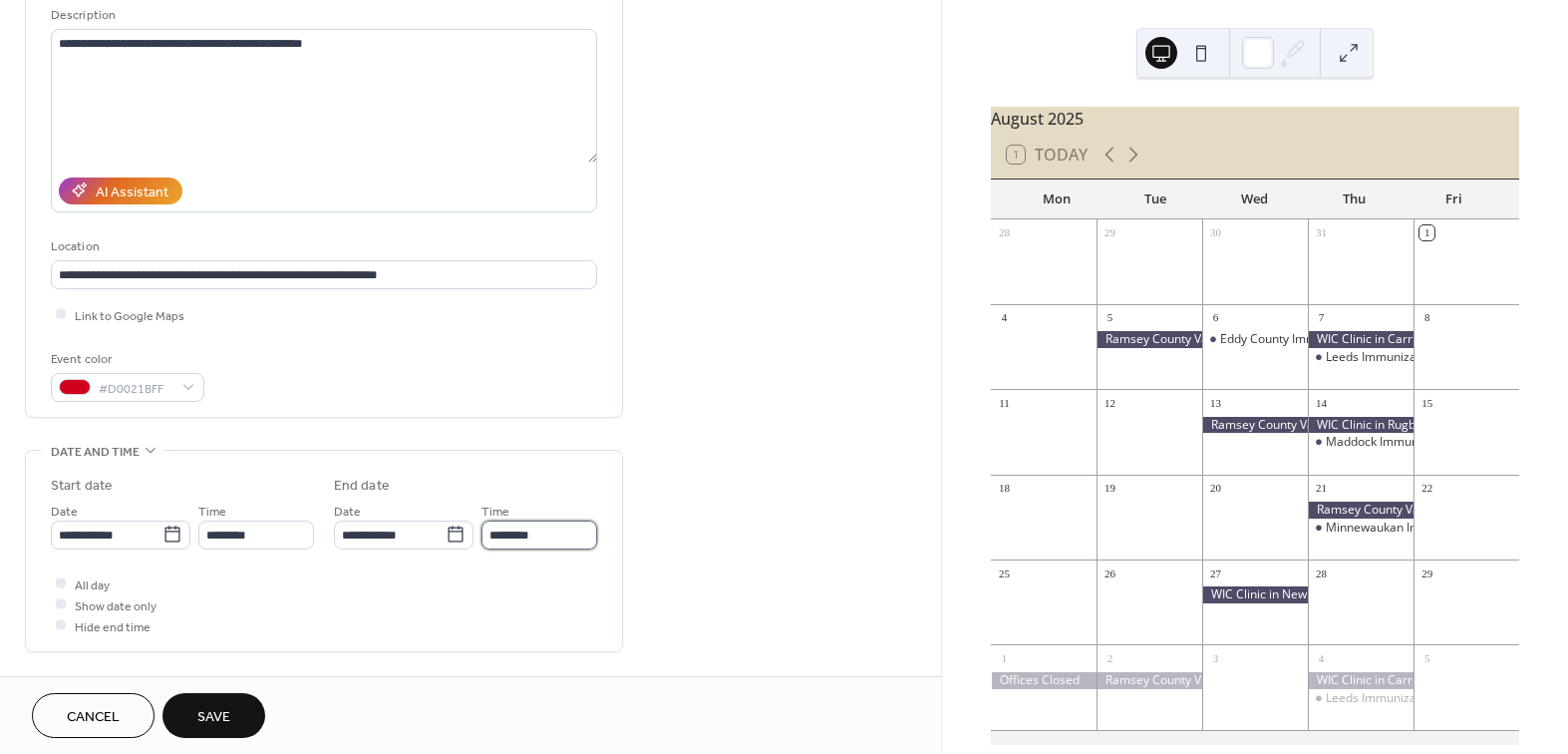 click on "********" at bounding box center (539, 535) 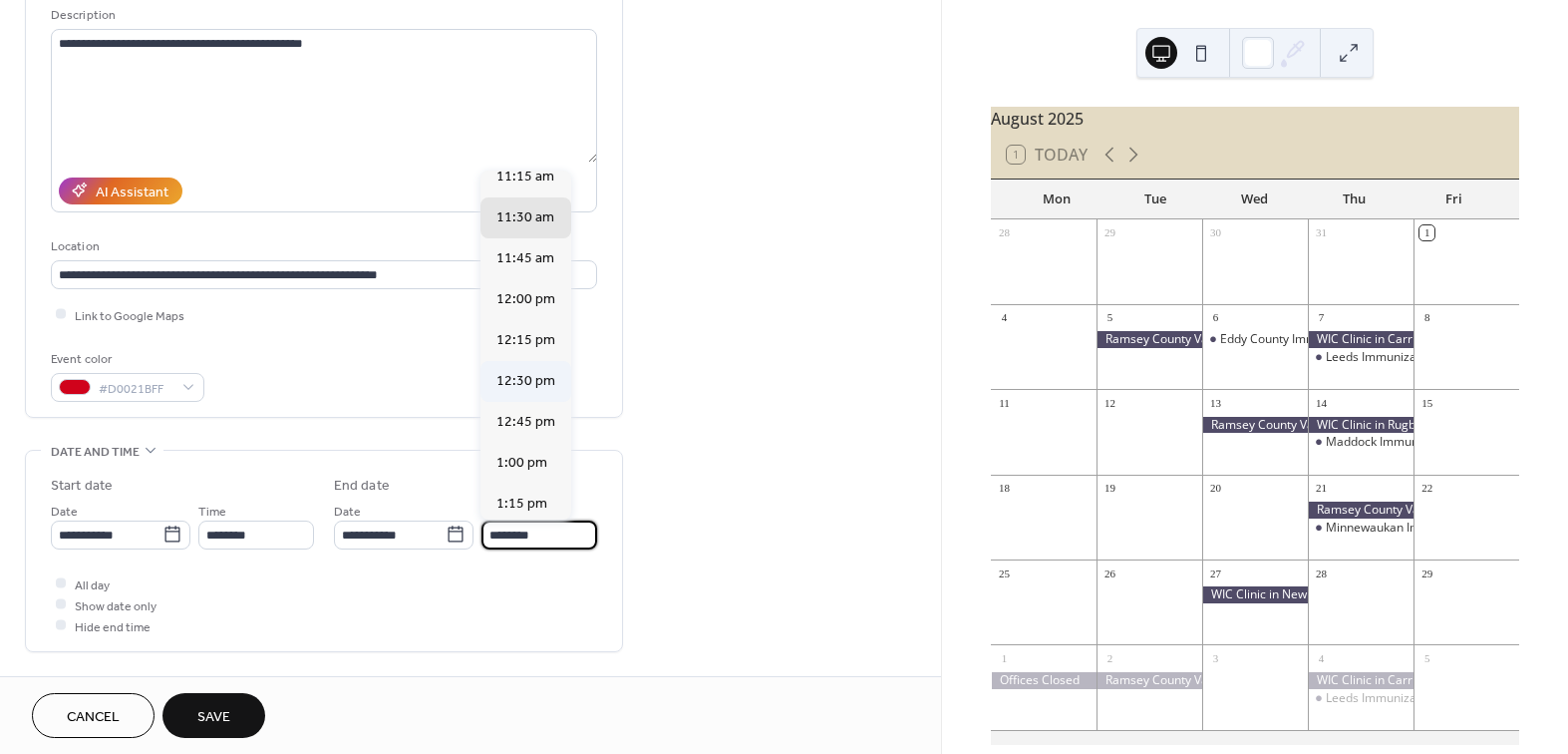 scroll, scrollTop: 100, scrollLeft: 0, axis: vertical 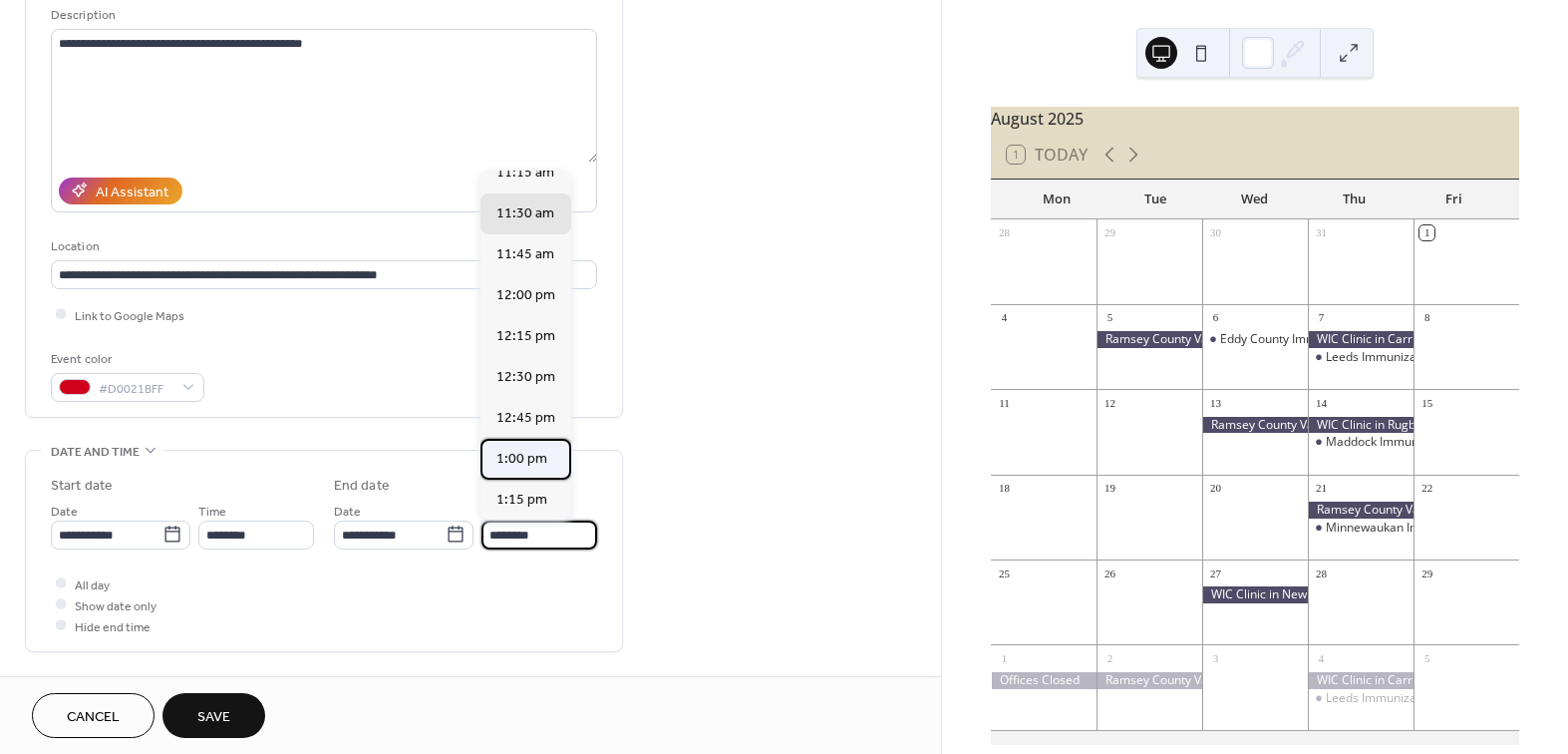 click on "1:00 pm" at bounding box center (521, 459) 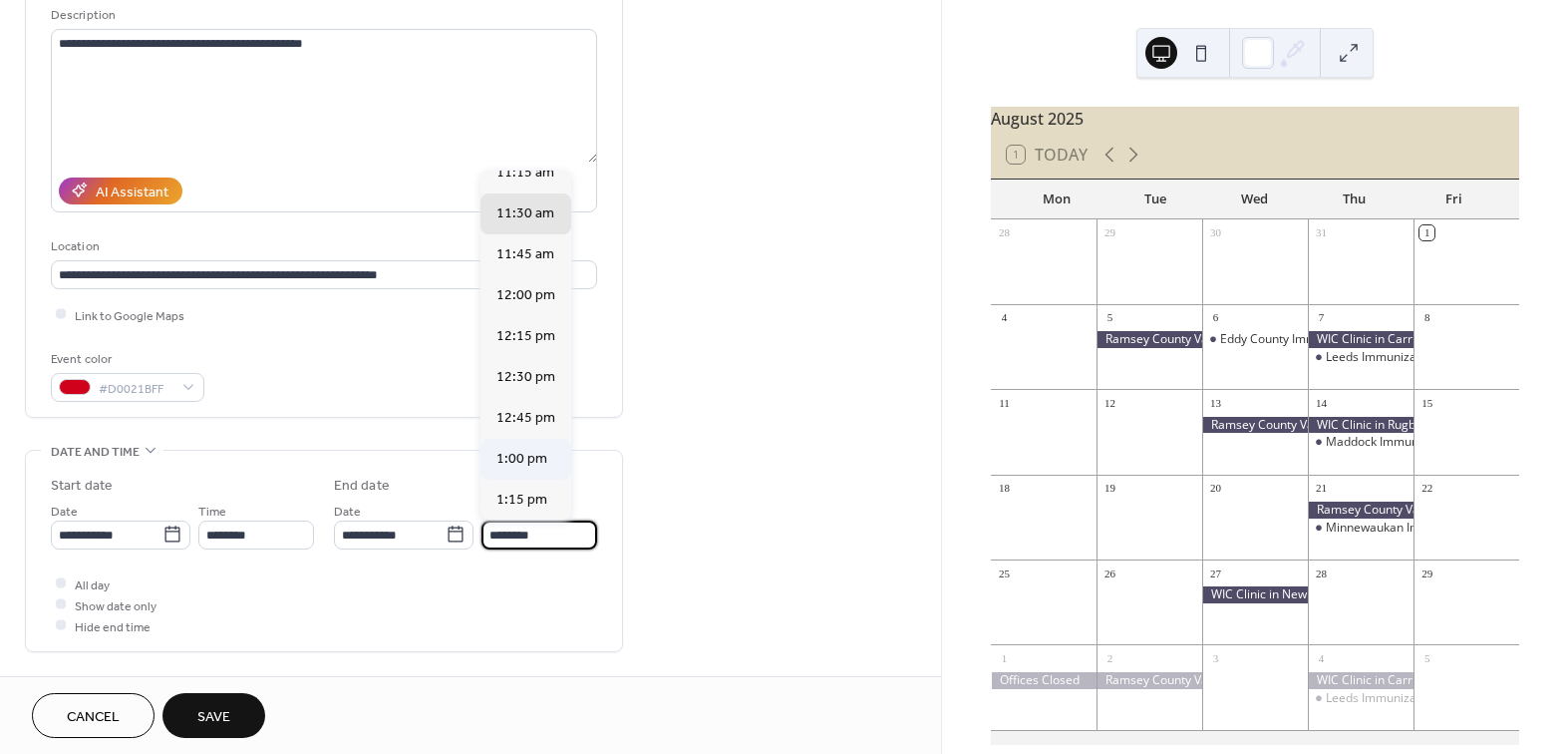 type on "*******" 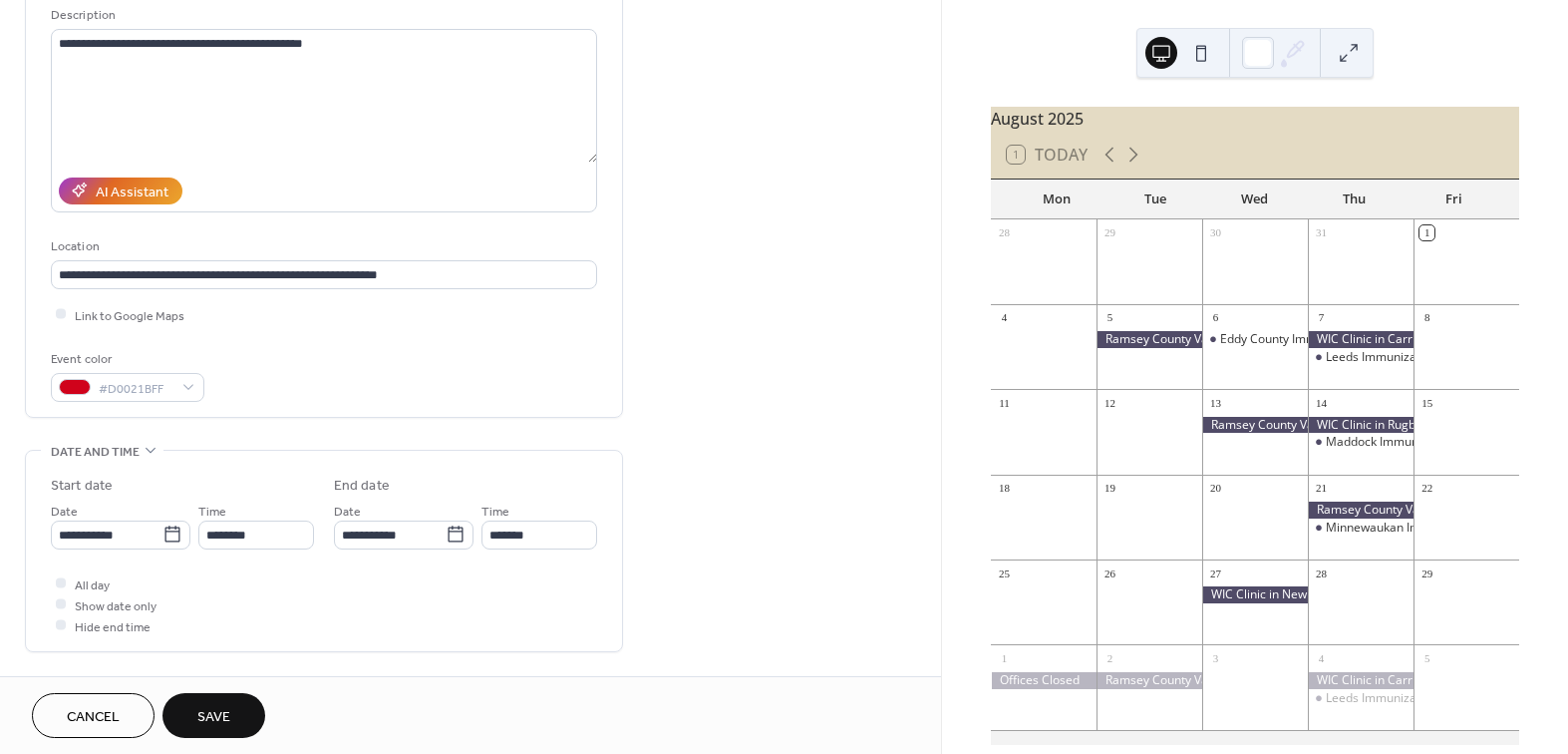 click on "Save" at bounding box center (213, 717) 